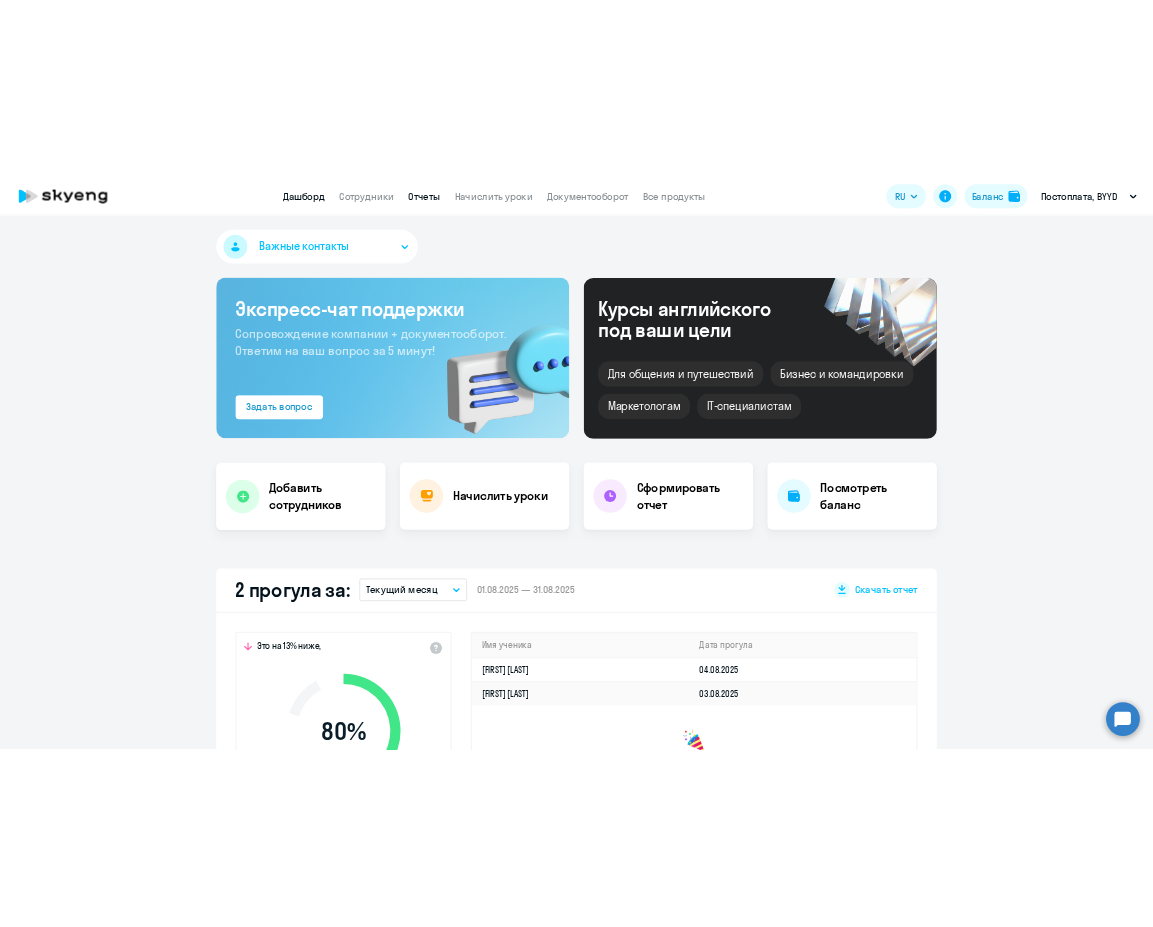 scroll, scrollTop: 0, scrollLeft: 0, axis: both 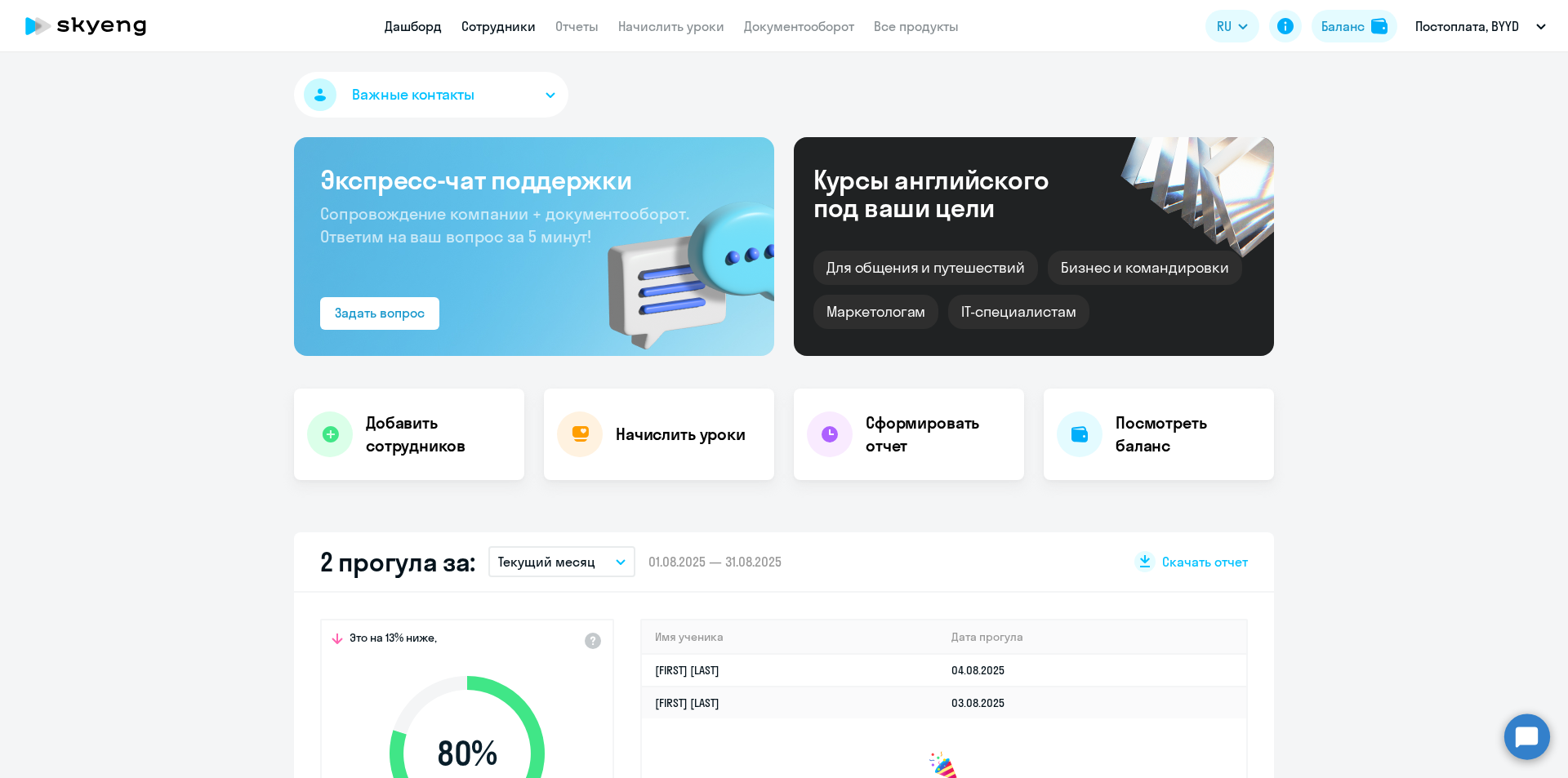 click on "Сотрудники" at bounding box center [498, 26] 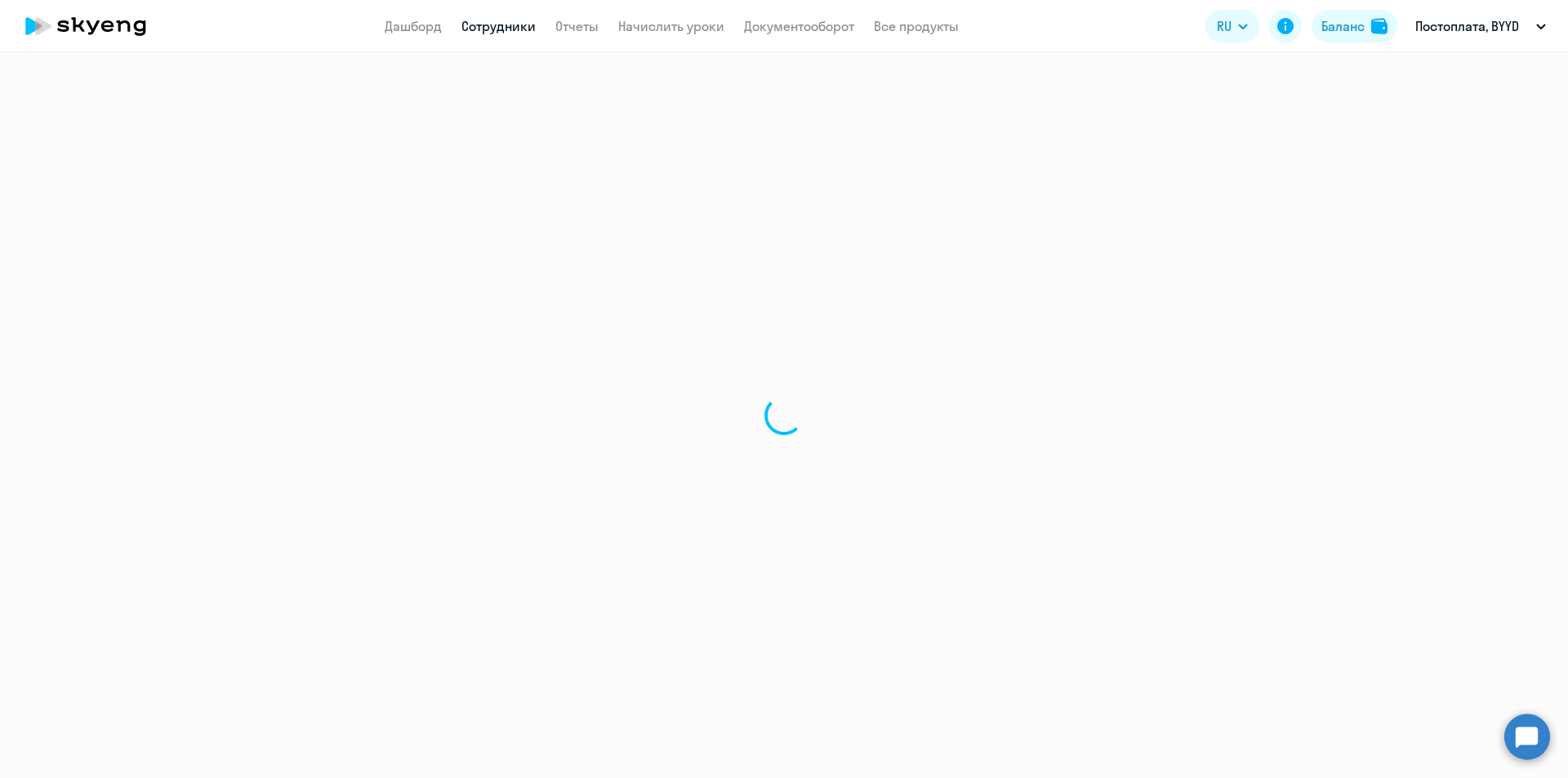 select on "30" 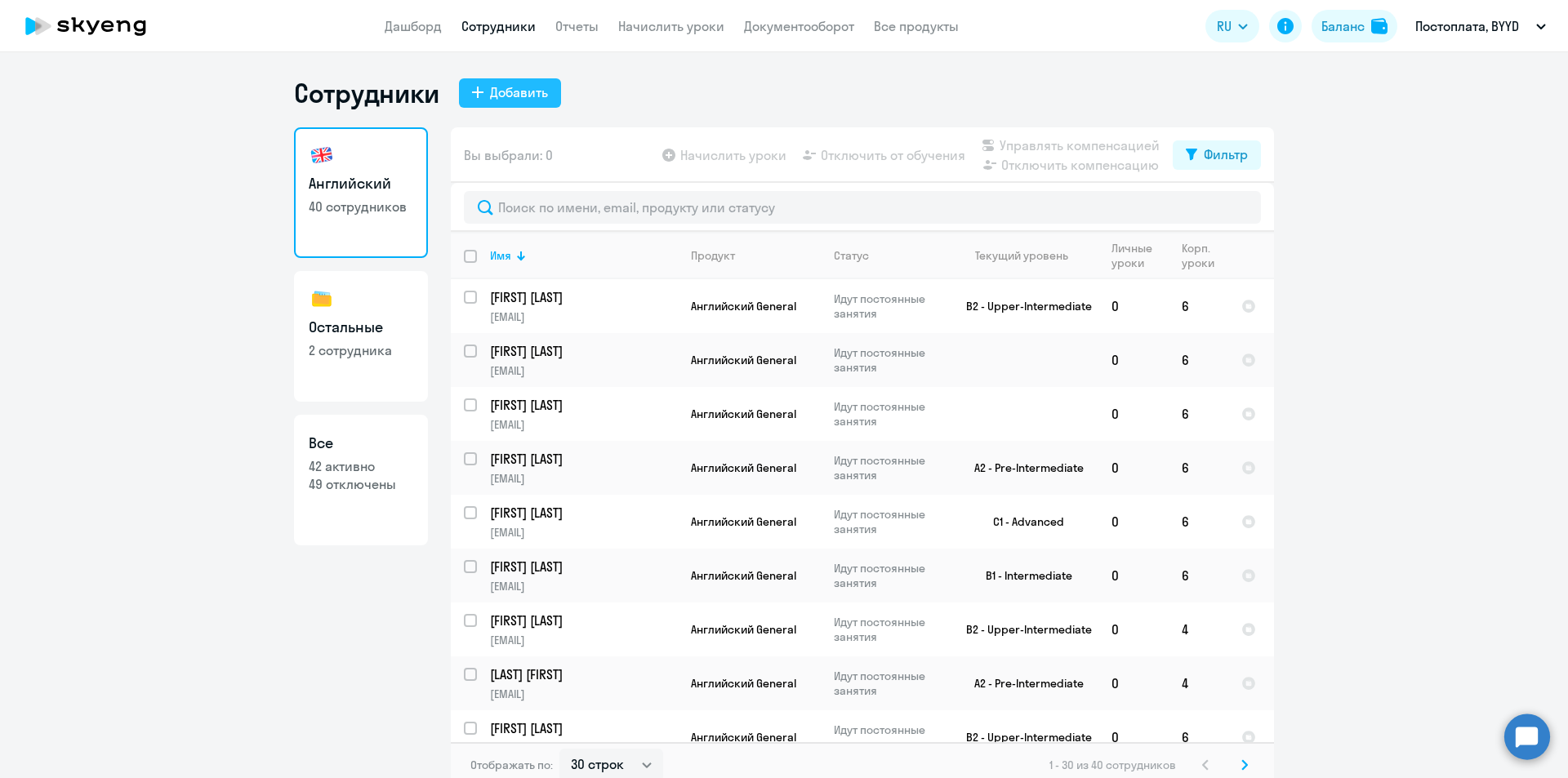 click on "Добавить" 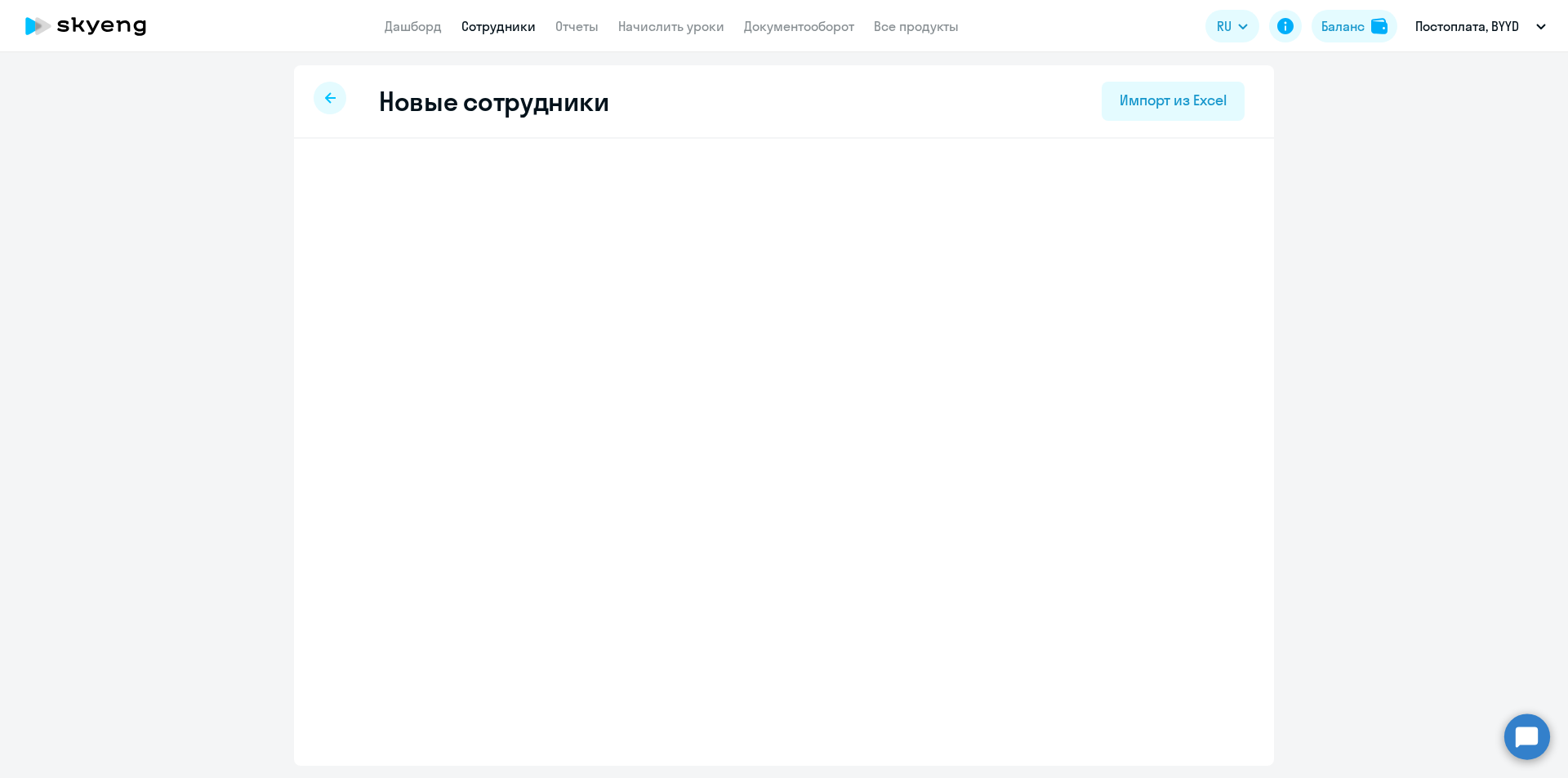 select on "english_adult_not_native_speaker" 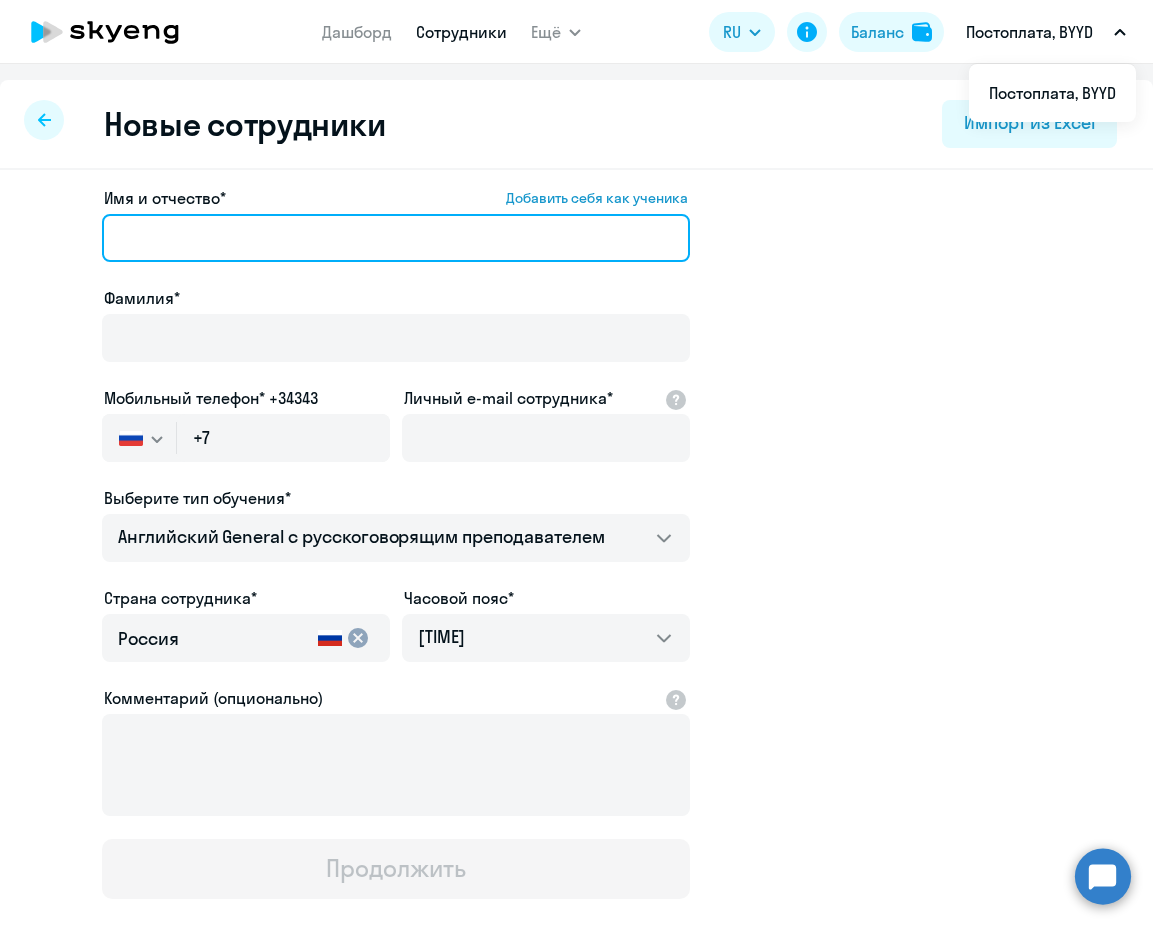 drag, startPoint x: 173, startPoint y: 233, endPoint x: 215, endPoint y: 191, distance: 59.39697 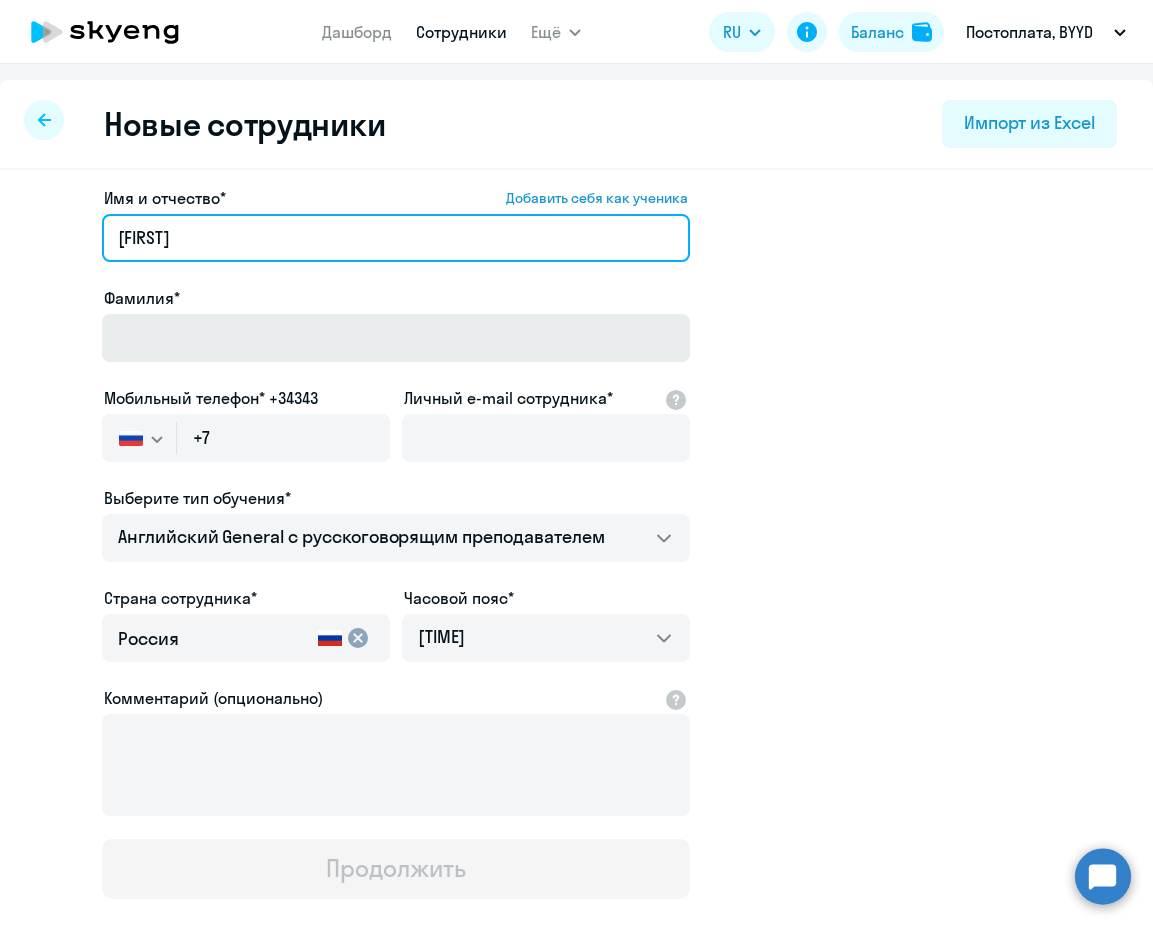 type on "[FIRST]" 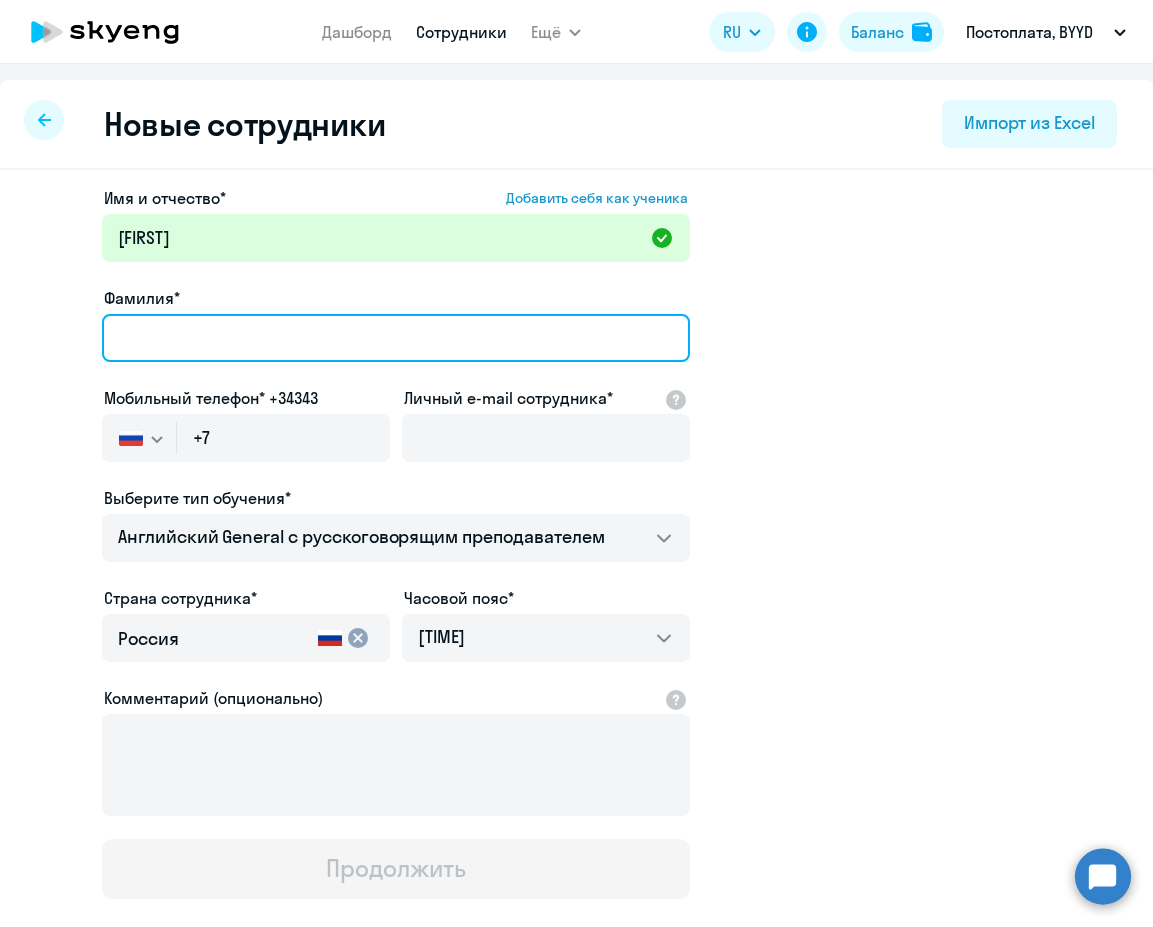 drag, startPoint x: 278, startPoint y: 334, endPoint x: 205, endPoint y: 275, distance: 93.8616 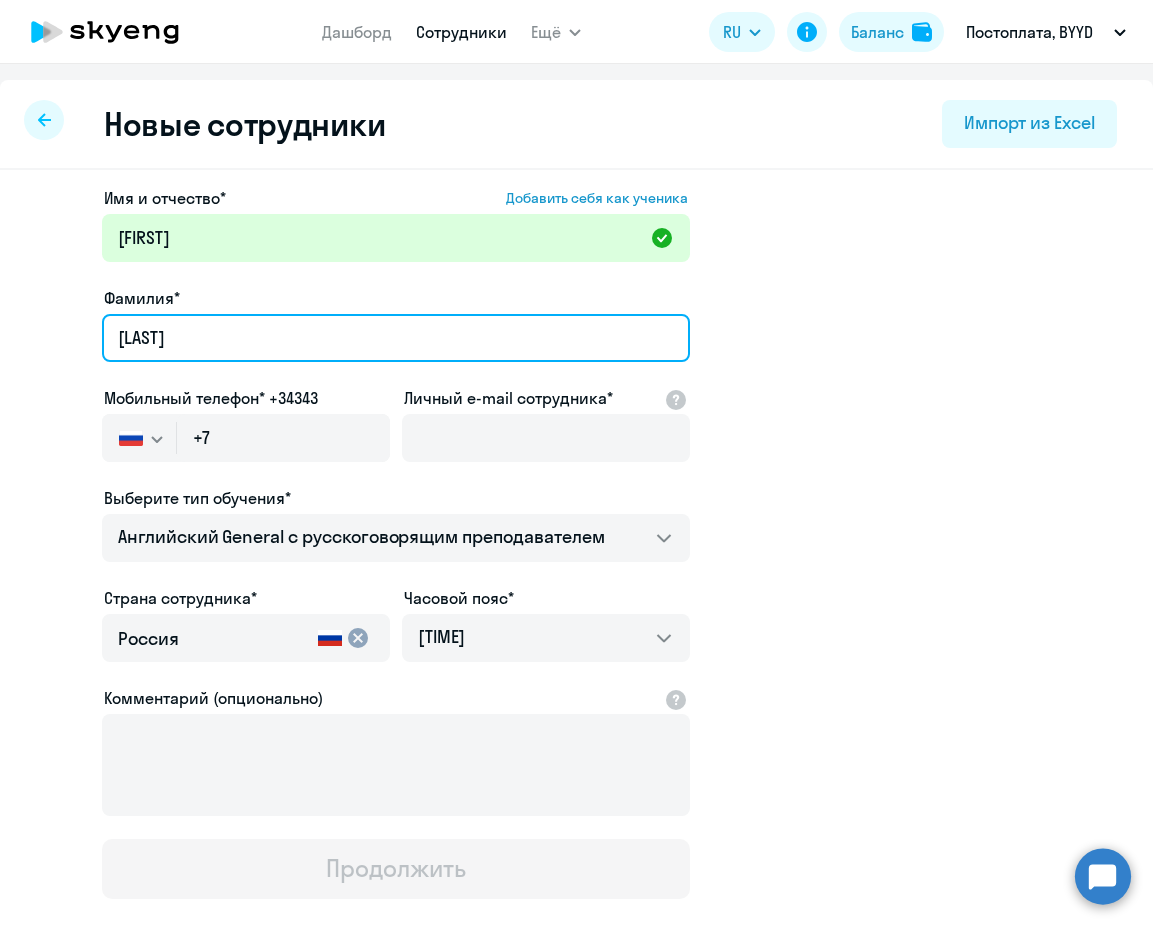 type on "[LAST]" 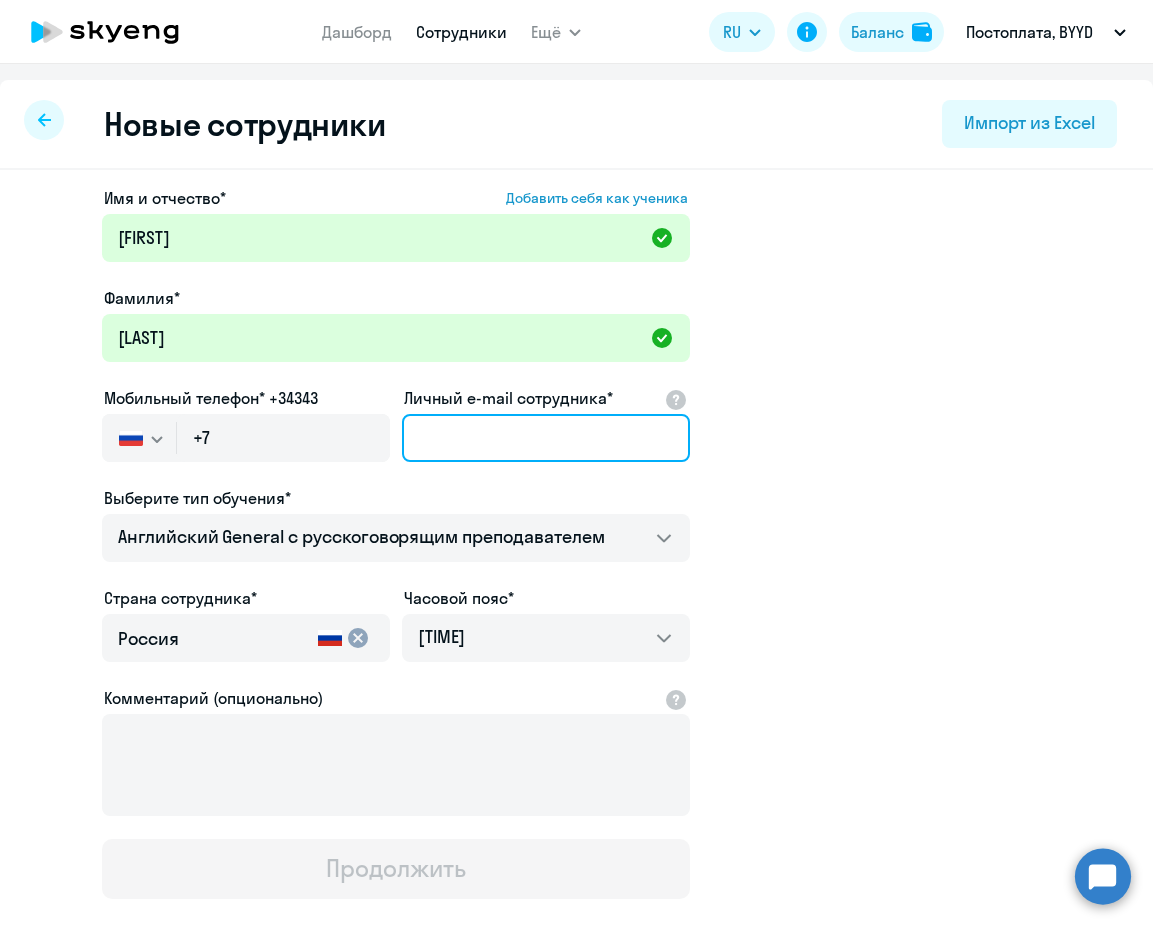 click on "Личный e-mail сотрудника*" at bounding box center (546, 438) 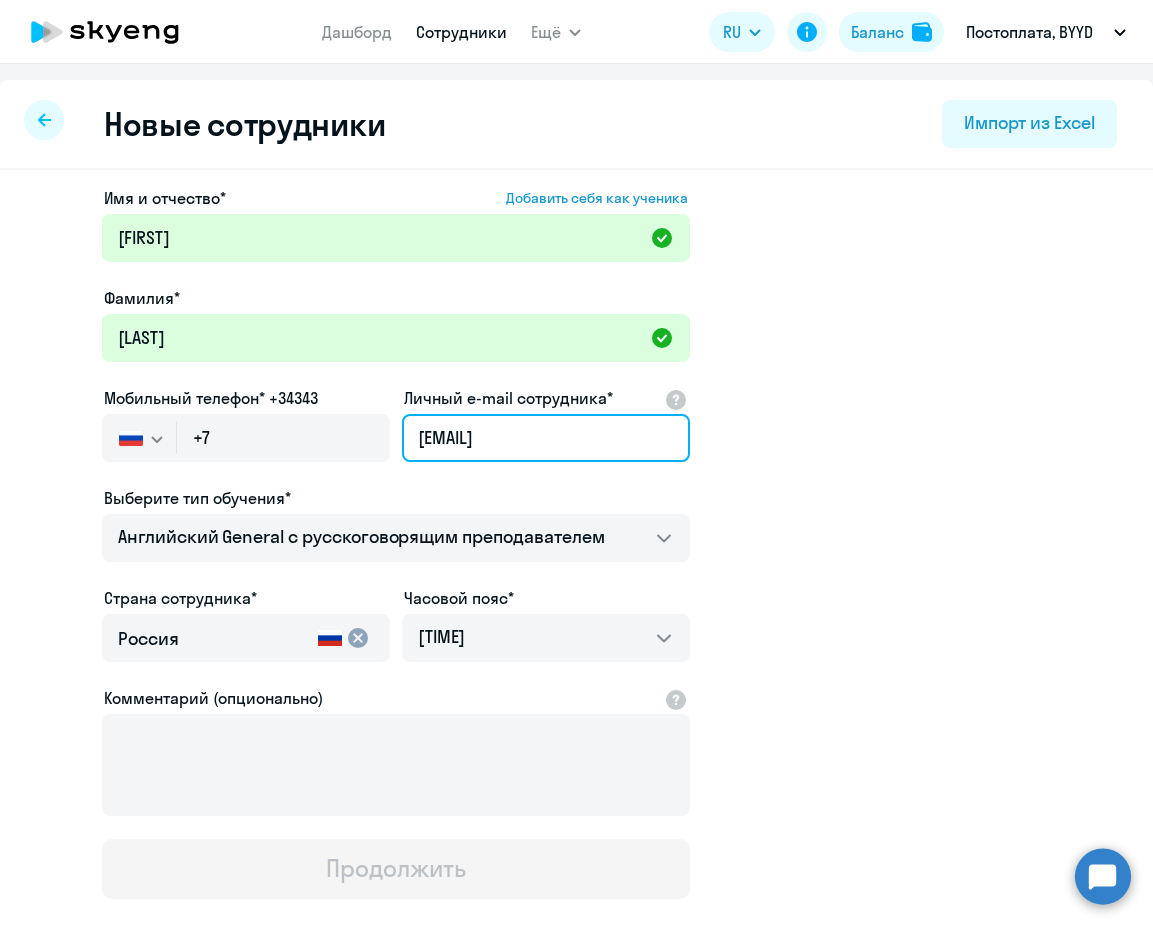 type on "[EMAIL]" 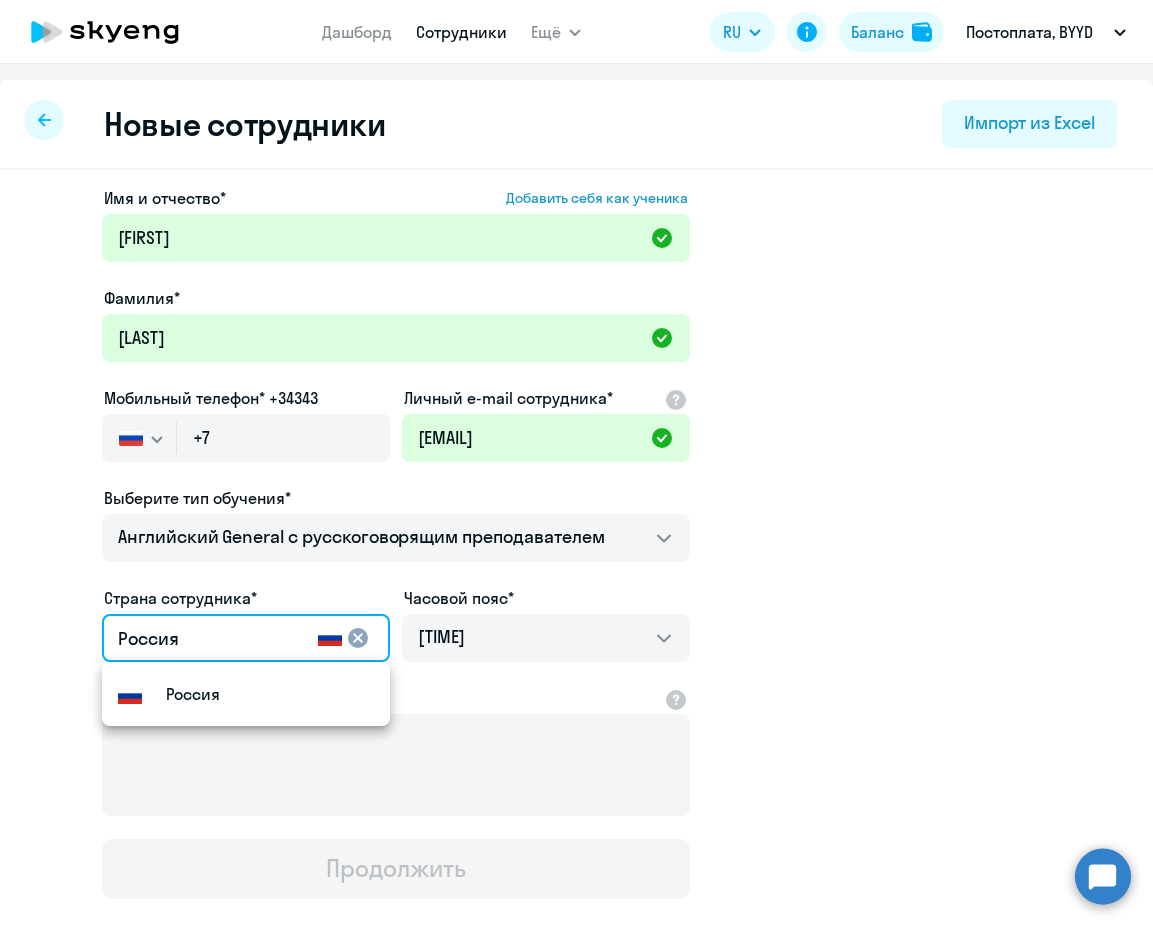 drag, startPoint x: 207, startPoint y: 631, endPoint x: 43, endPoint y: 617, distance: 164.59648 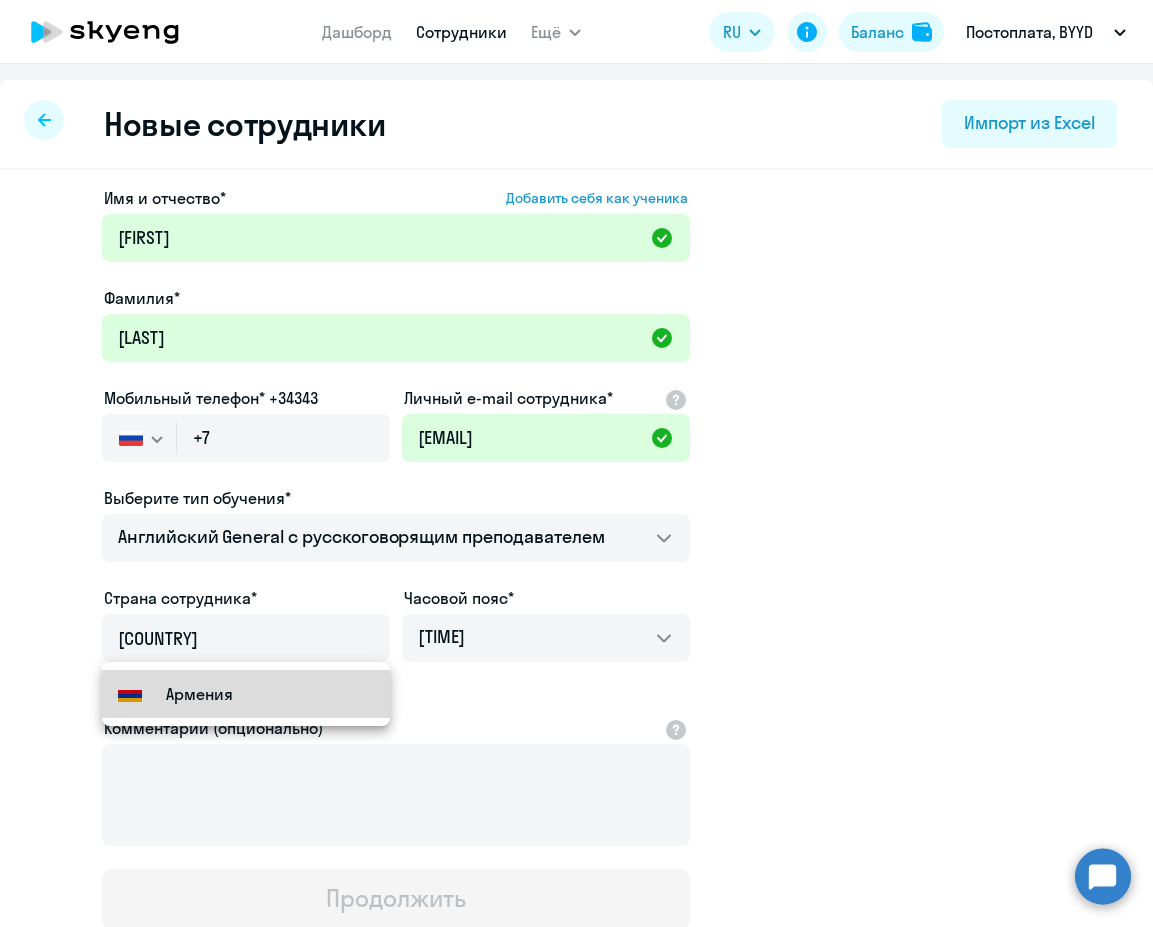 click on "Армения" at bounding box center [246, 694] 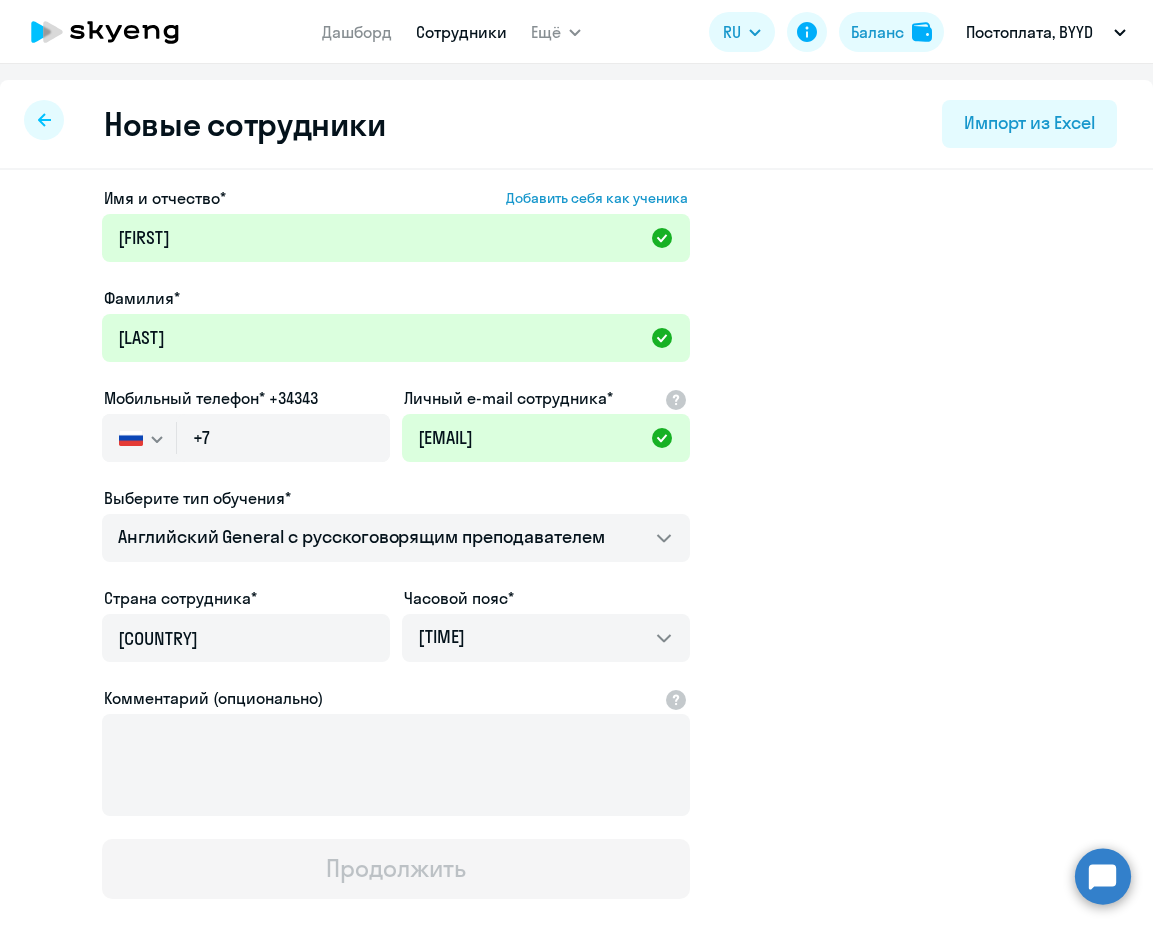 type on "Армения" 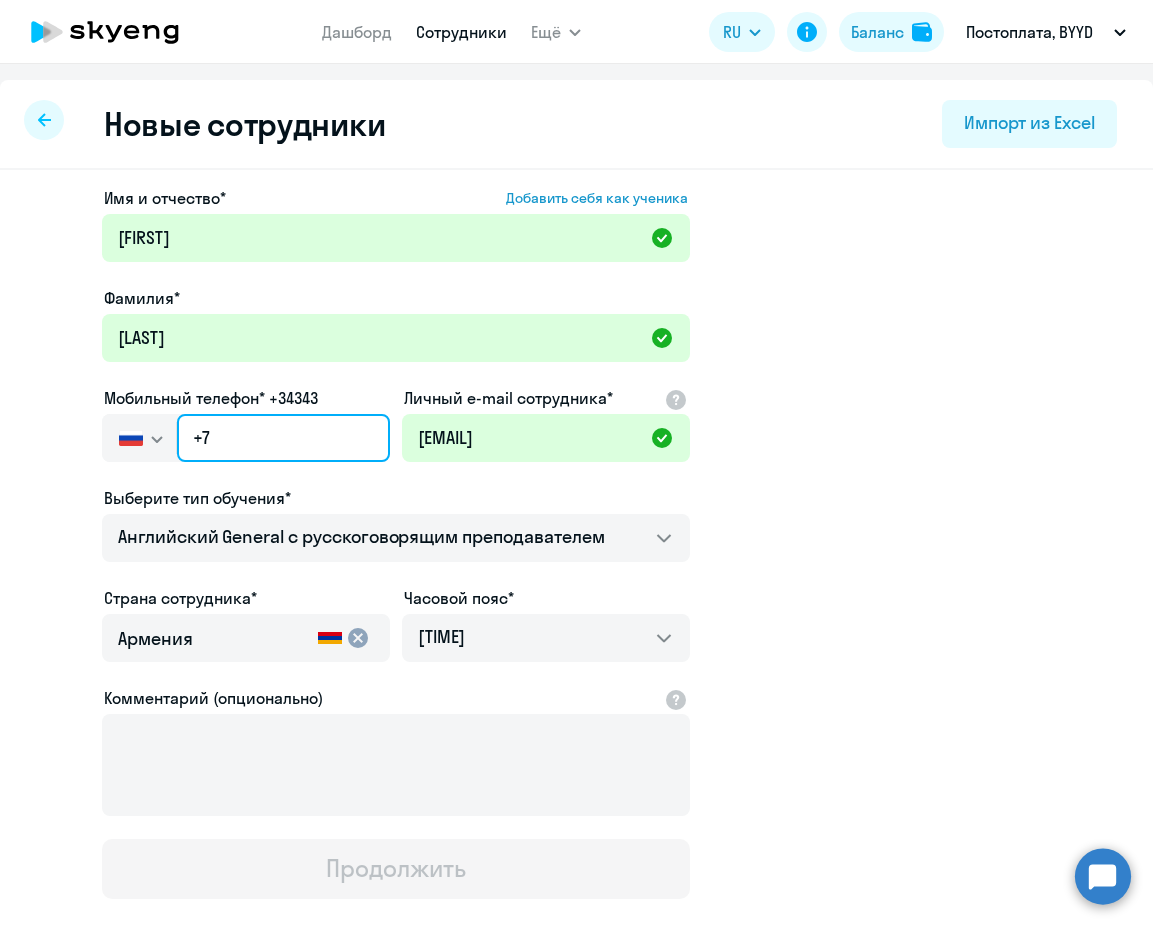 click on "+7" 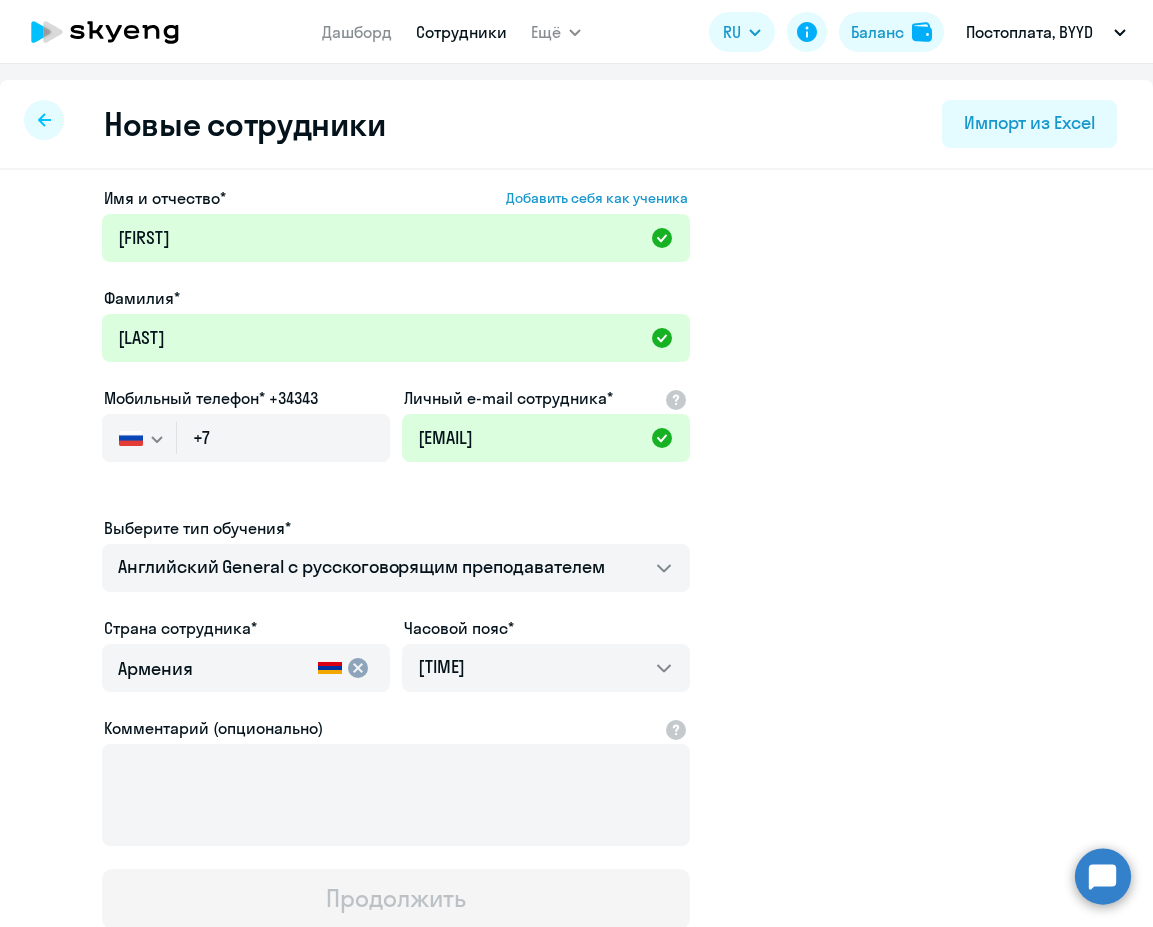 click 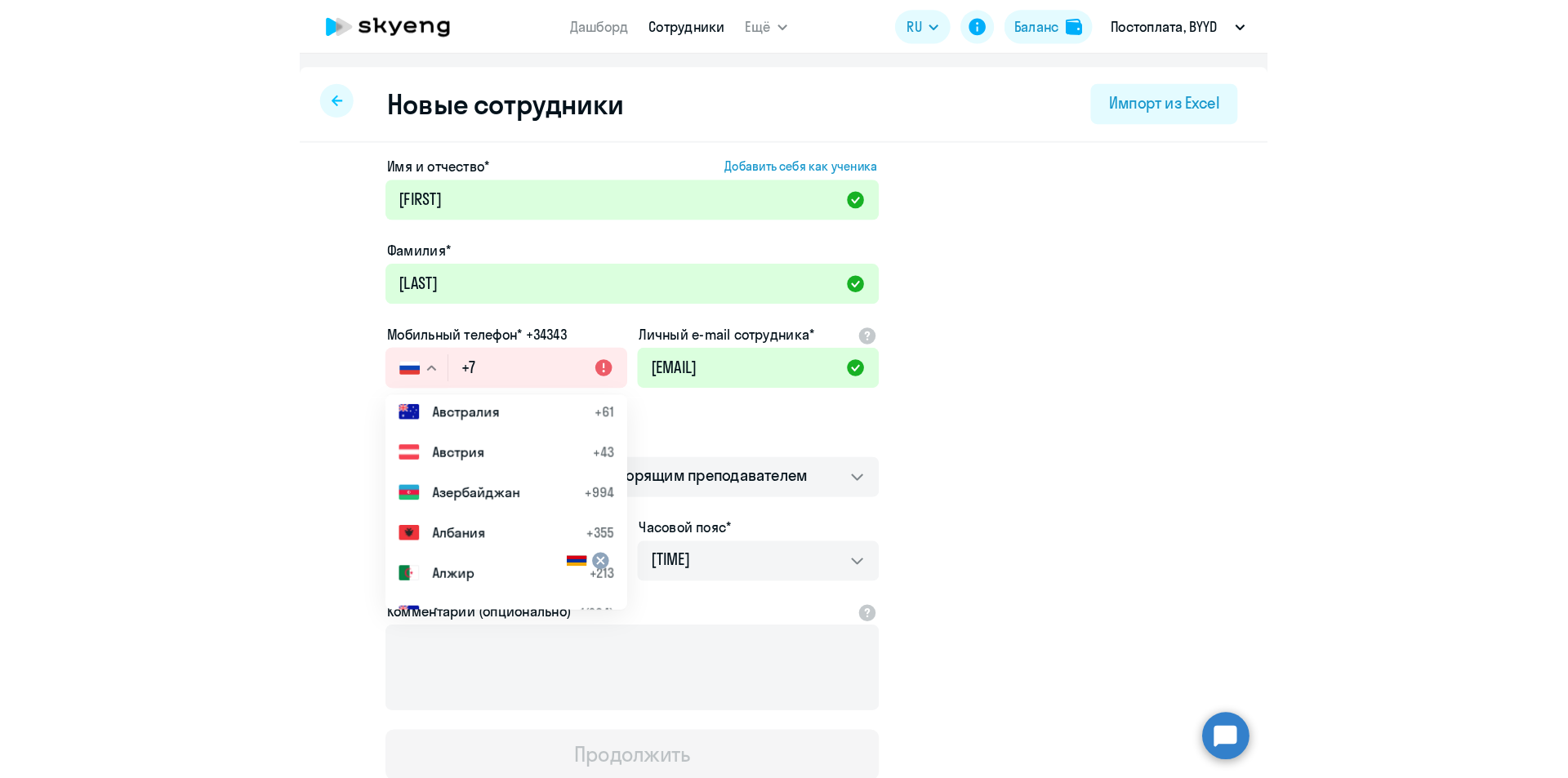 scroll, scrollTop: 490, scrollLeft: 0, axis: vertical 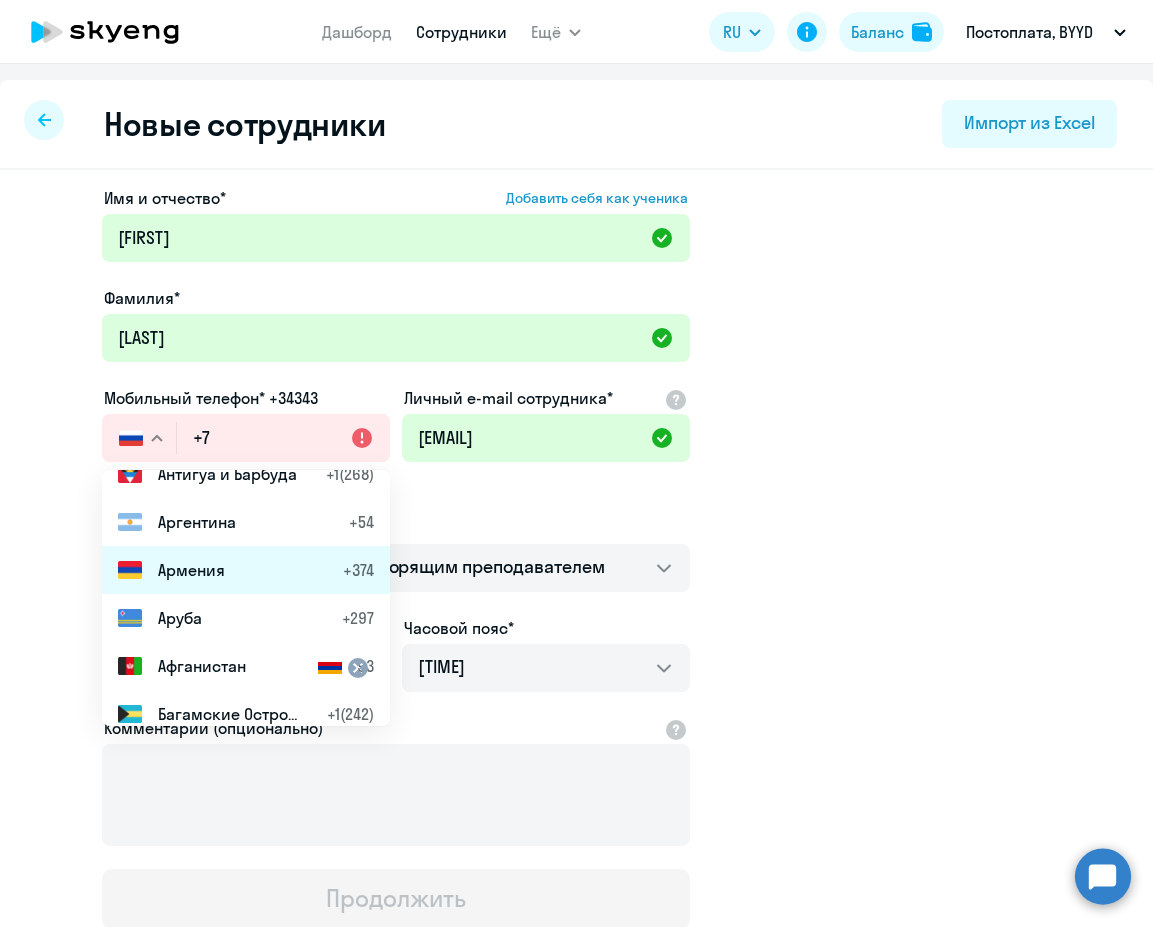 click on "[COUNTRY] [CODE]" 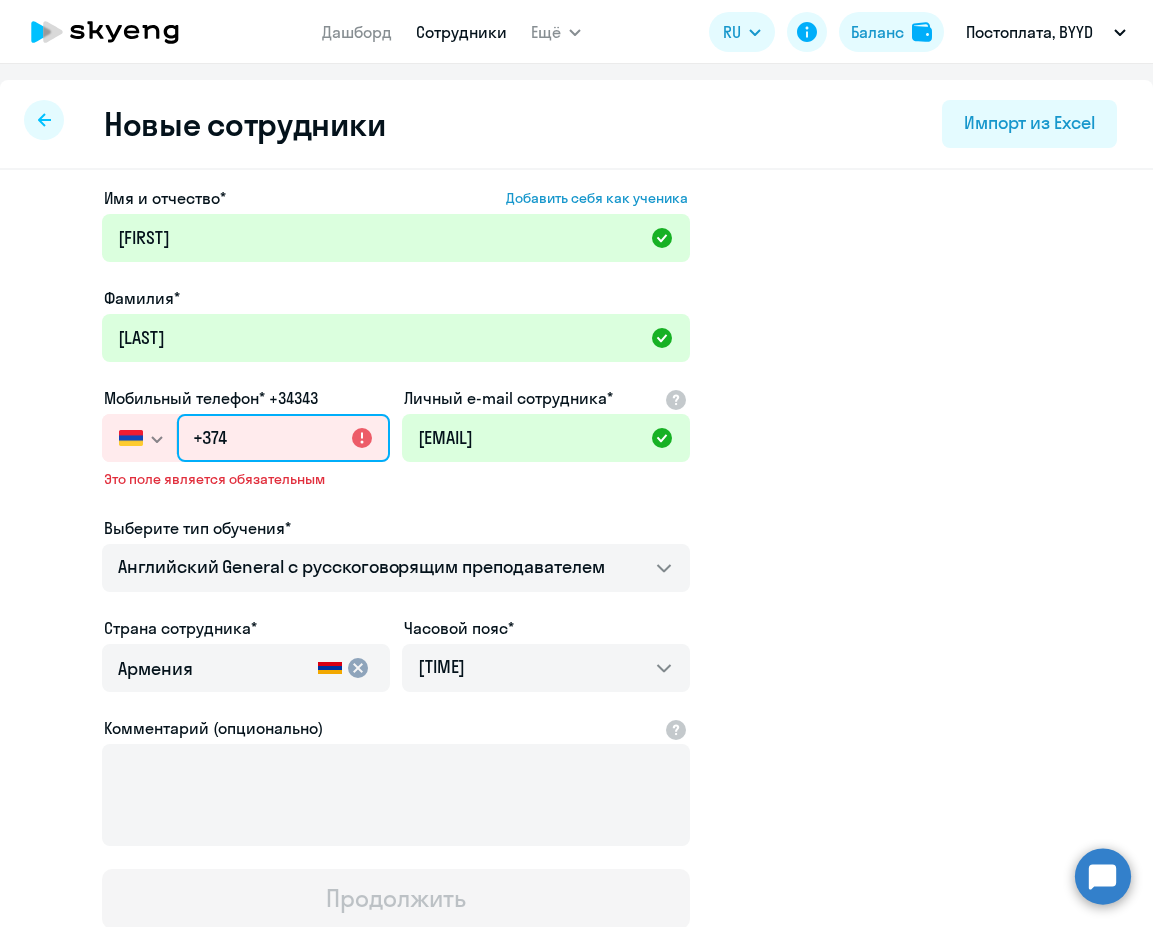 click on "+374" 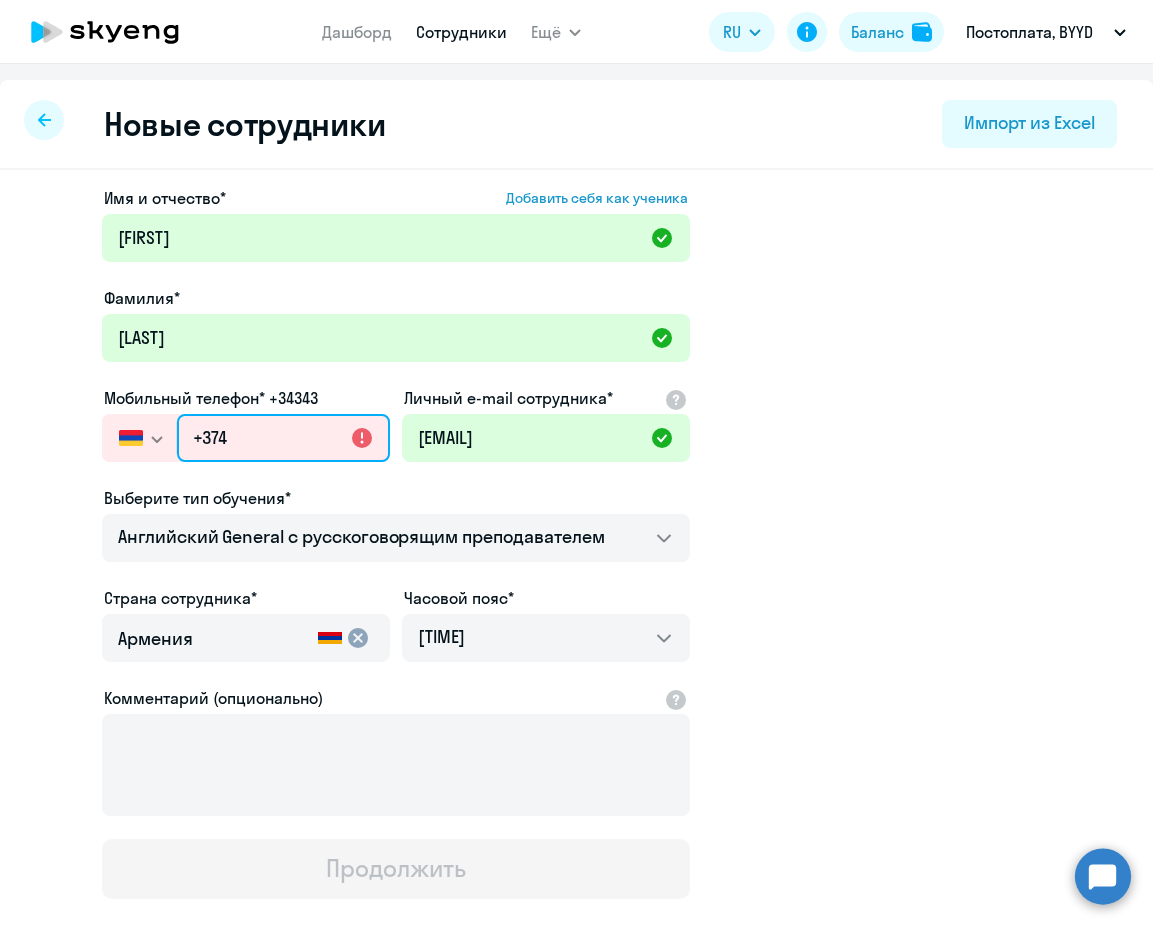 type on "[PHONE]" 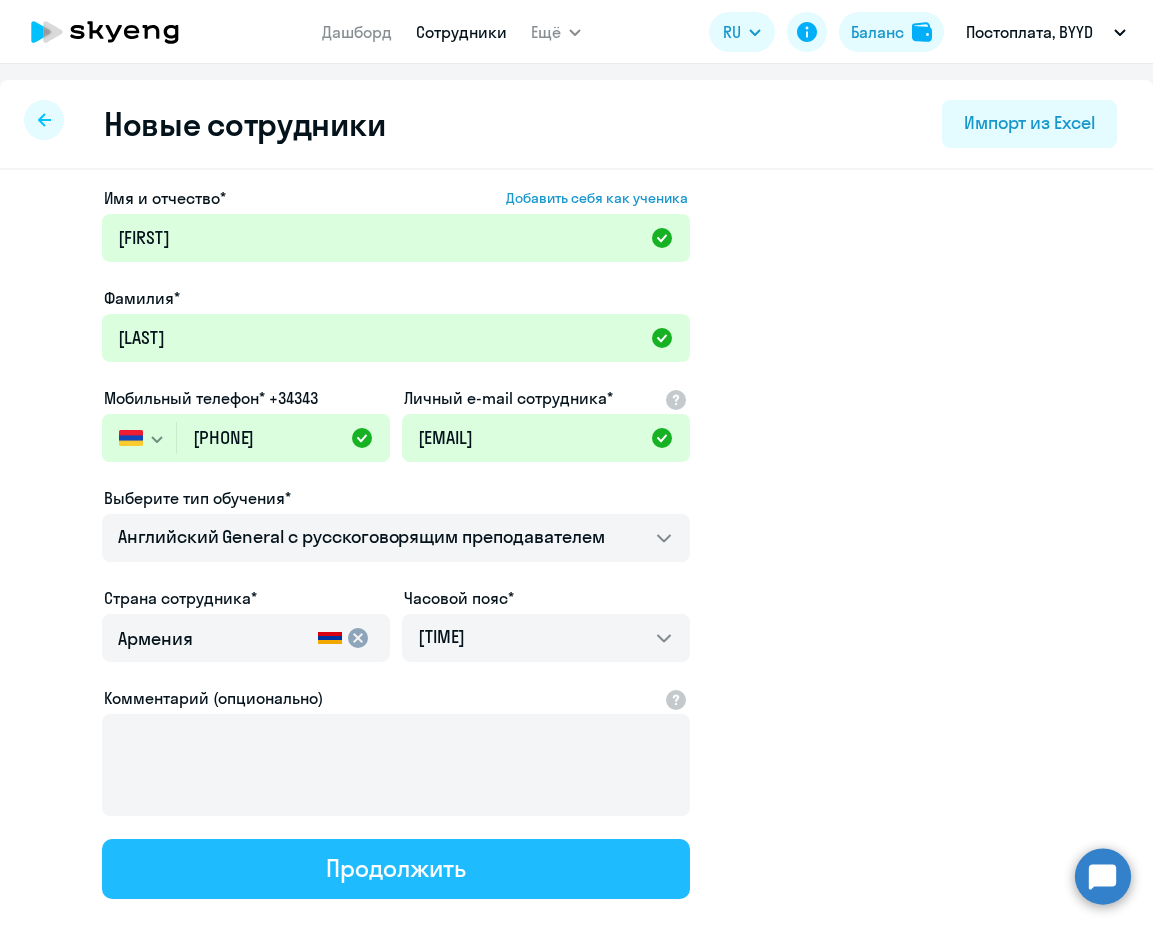 click on "Продолжить" 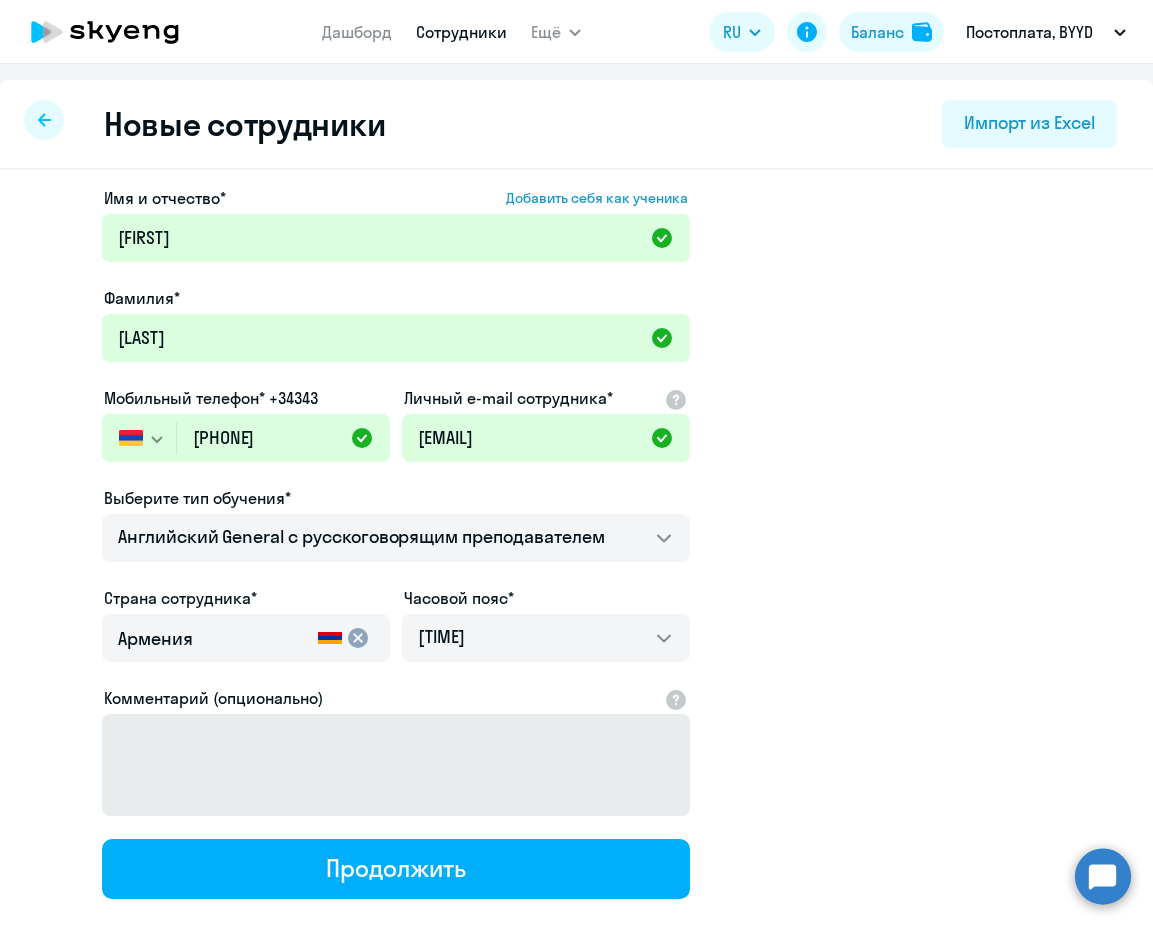 select on "english_adult_not_native_speaker" 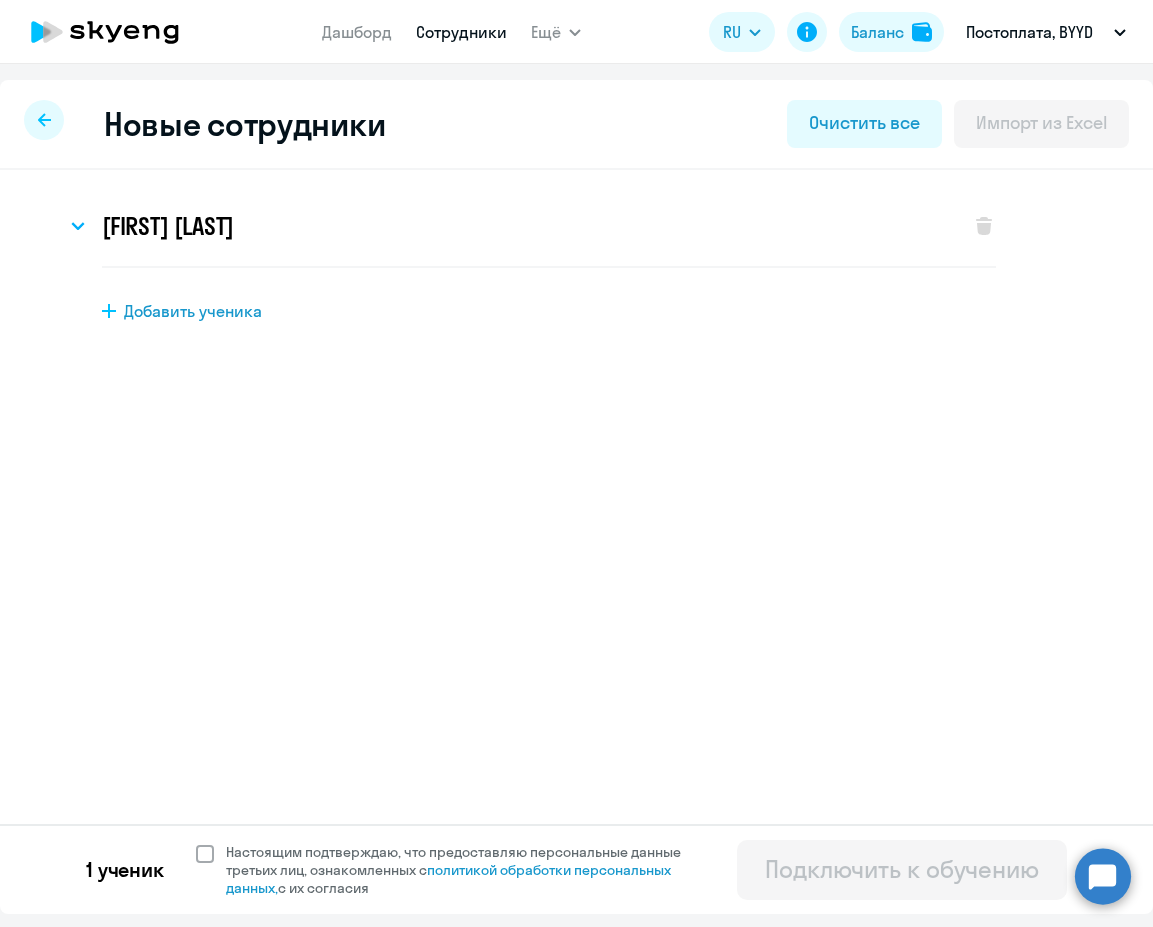 click 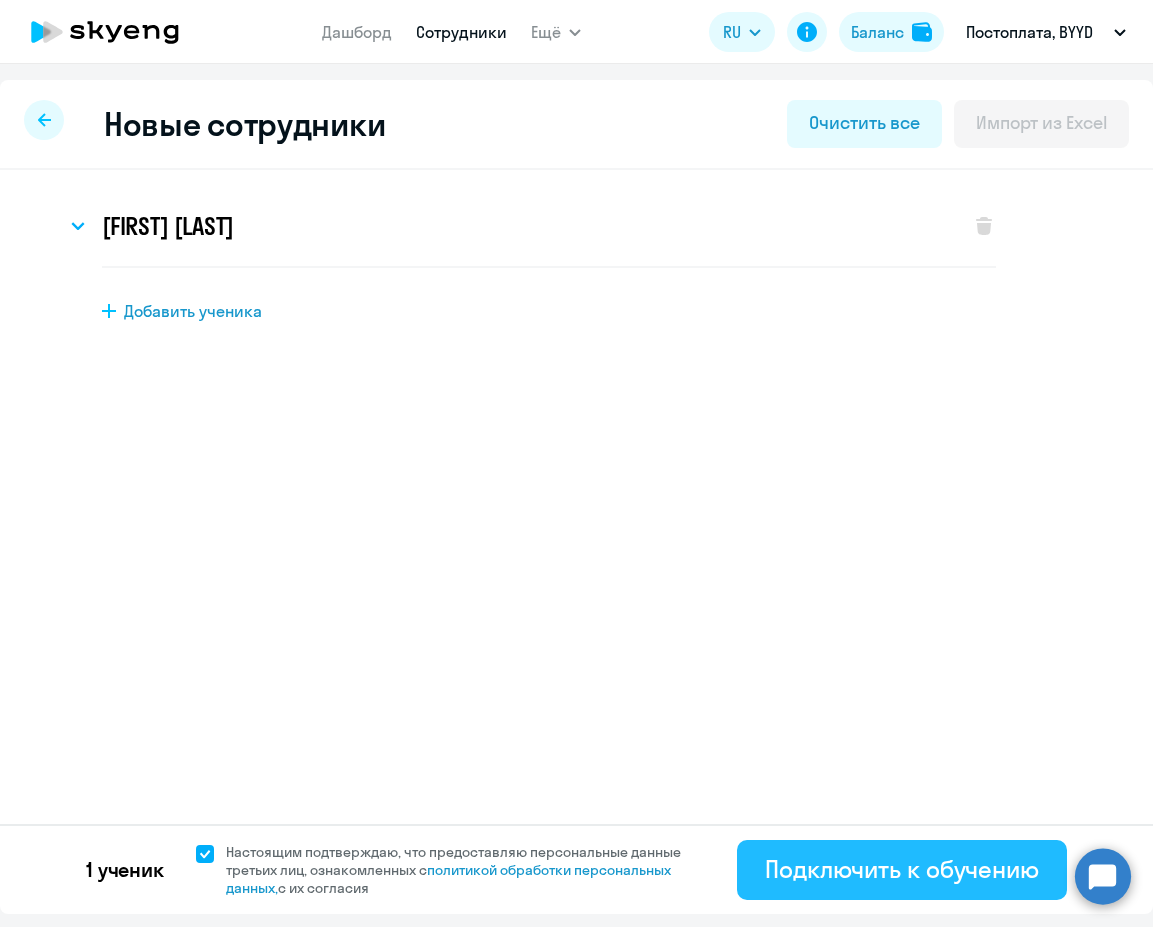 click on "Подключить к обучению" 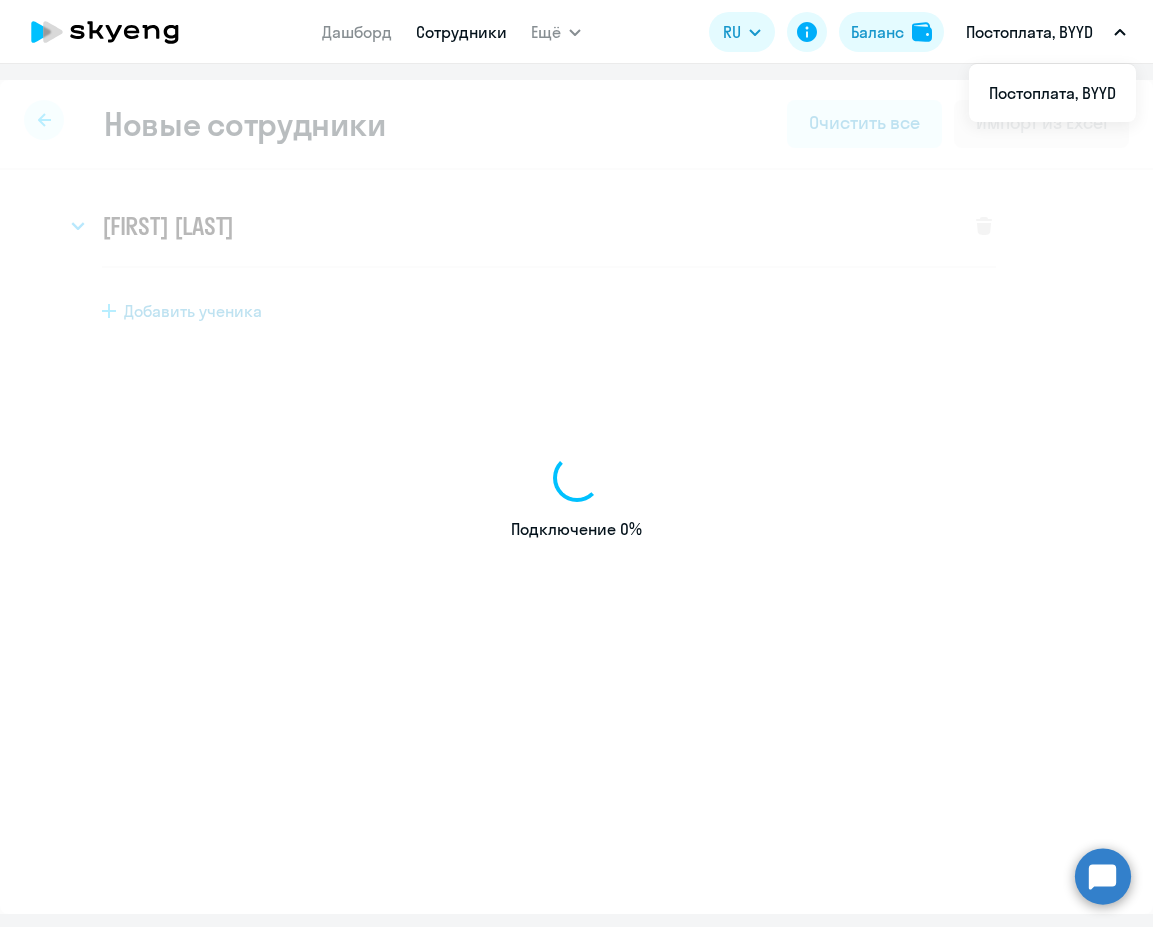 select on "english_adult_not_native_speaker" 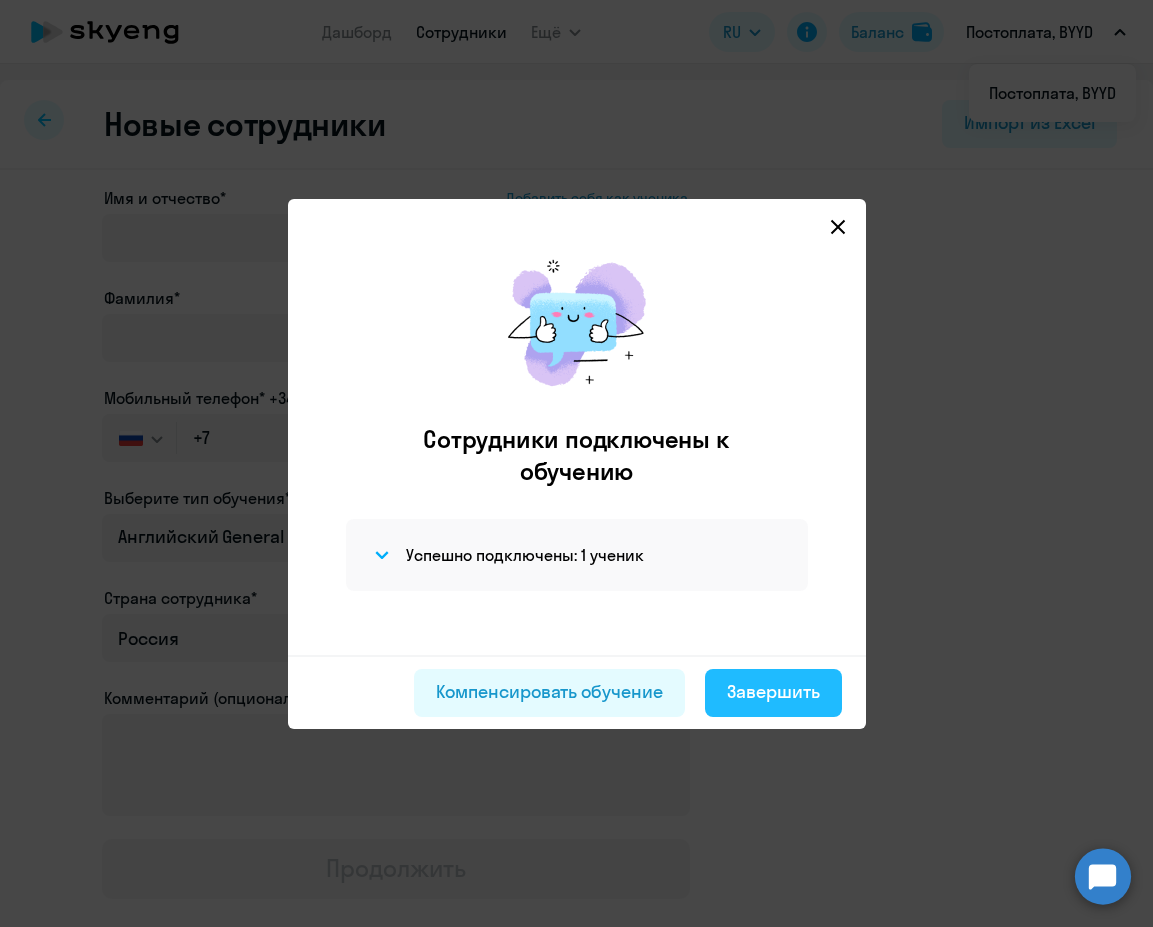 click on "Завершить" at bounding box center [773, 692] 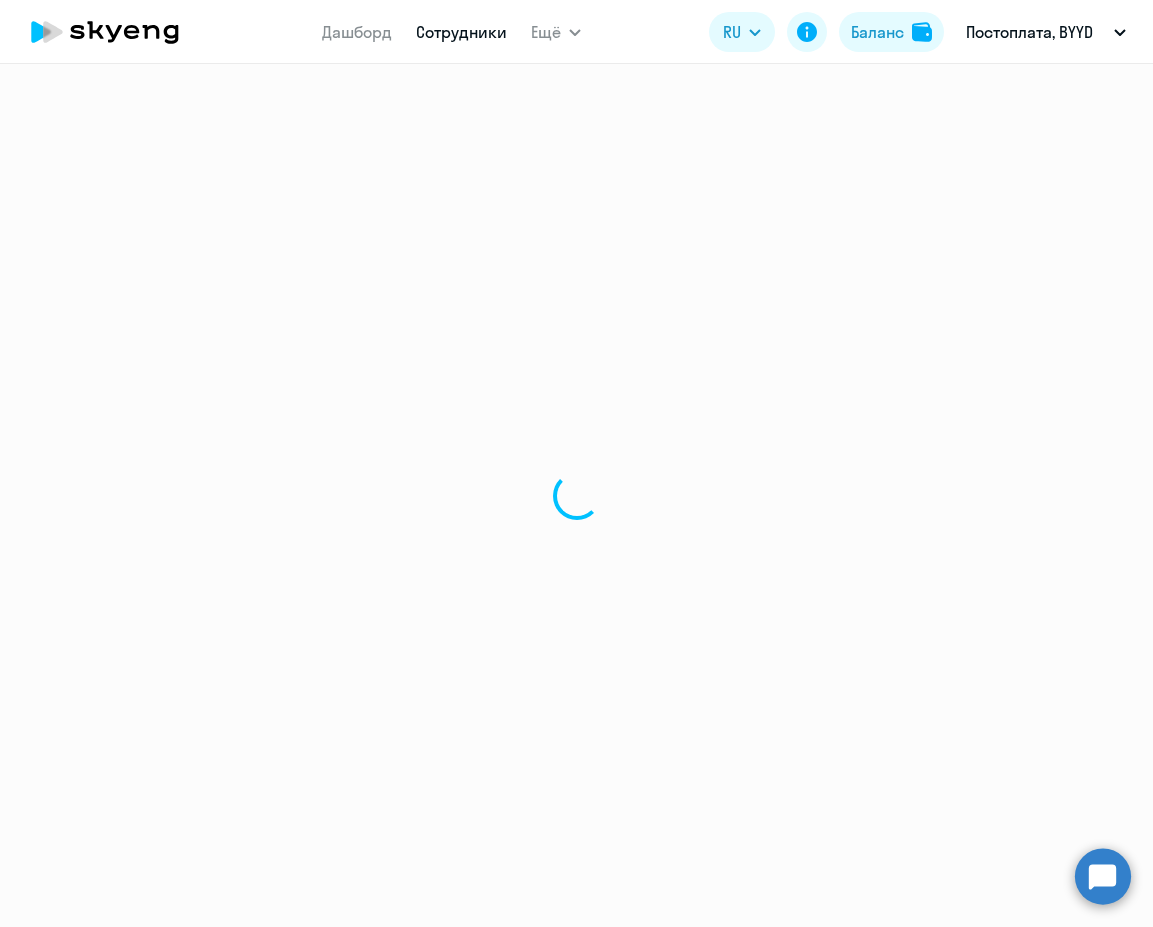 select on "30" 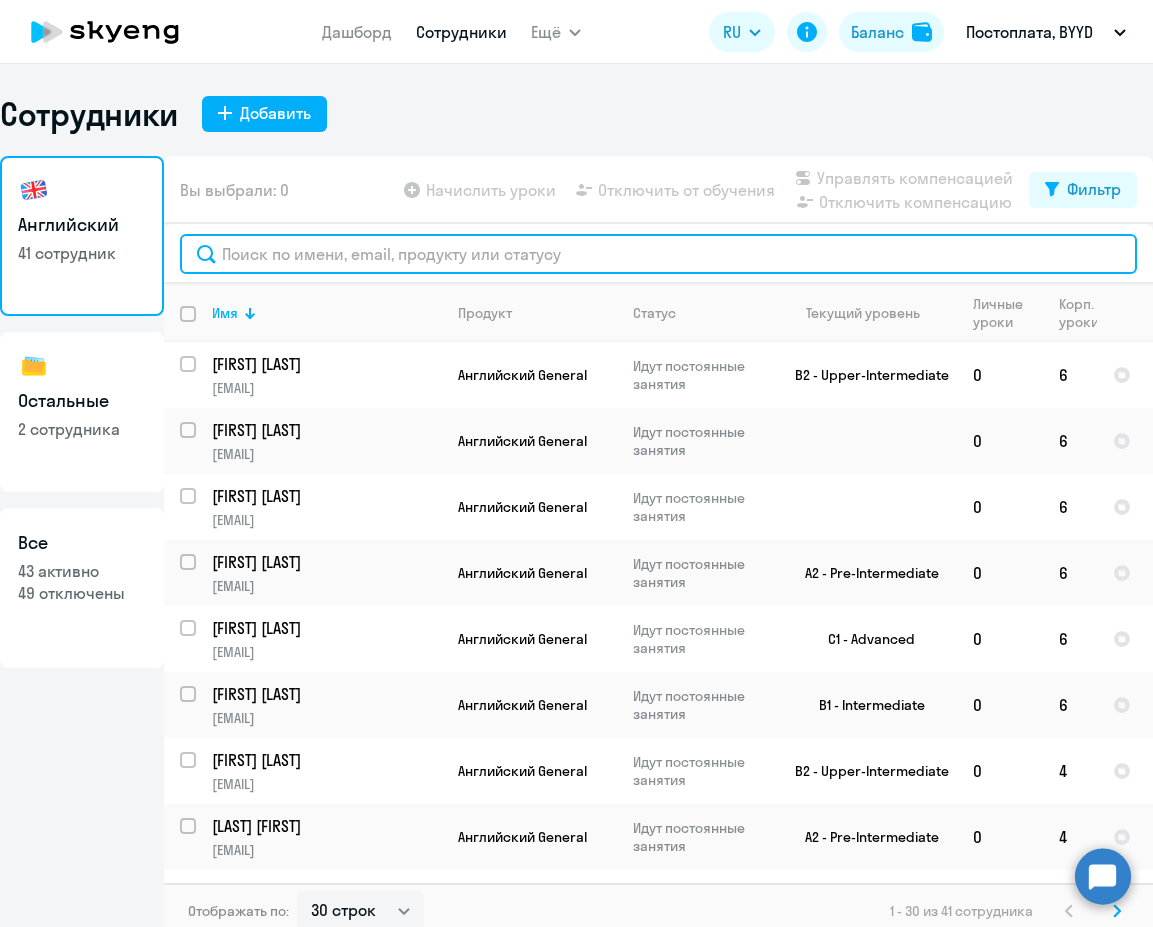 click 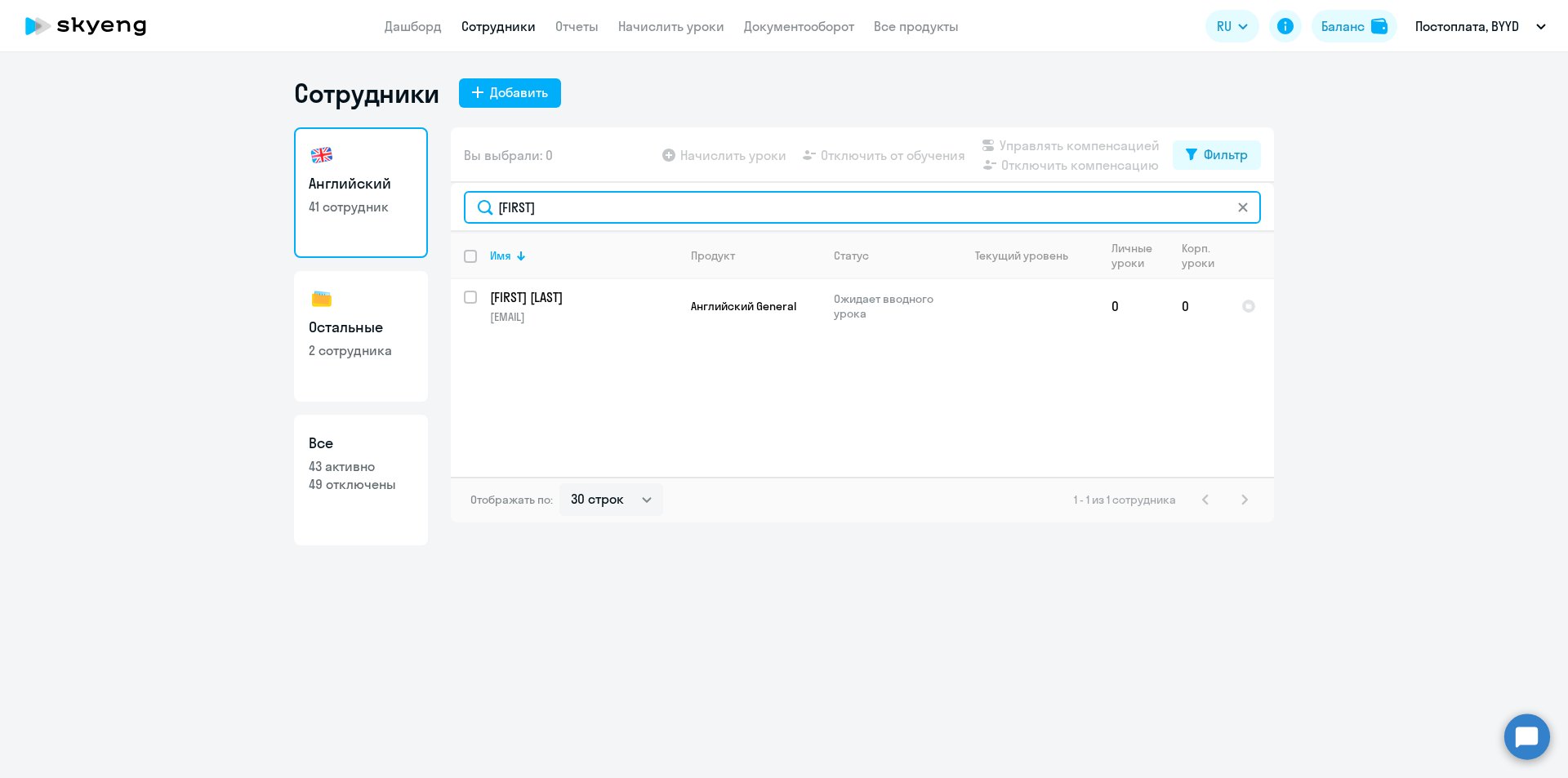 type on "[FIRST]" 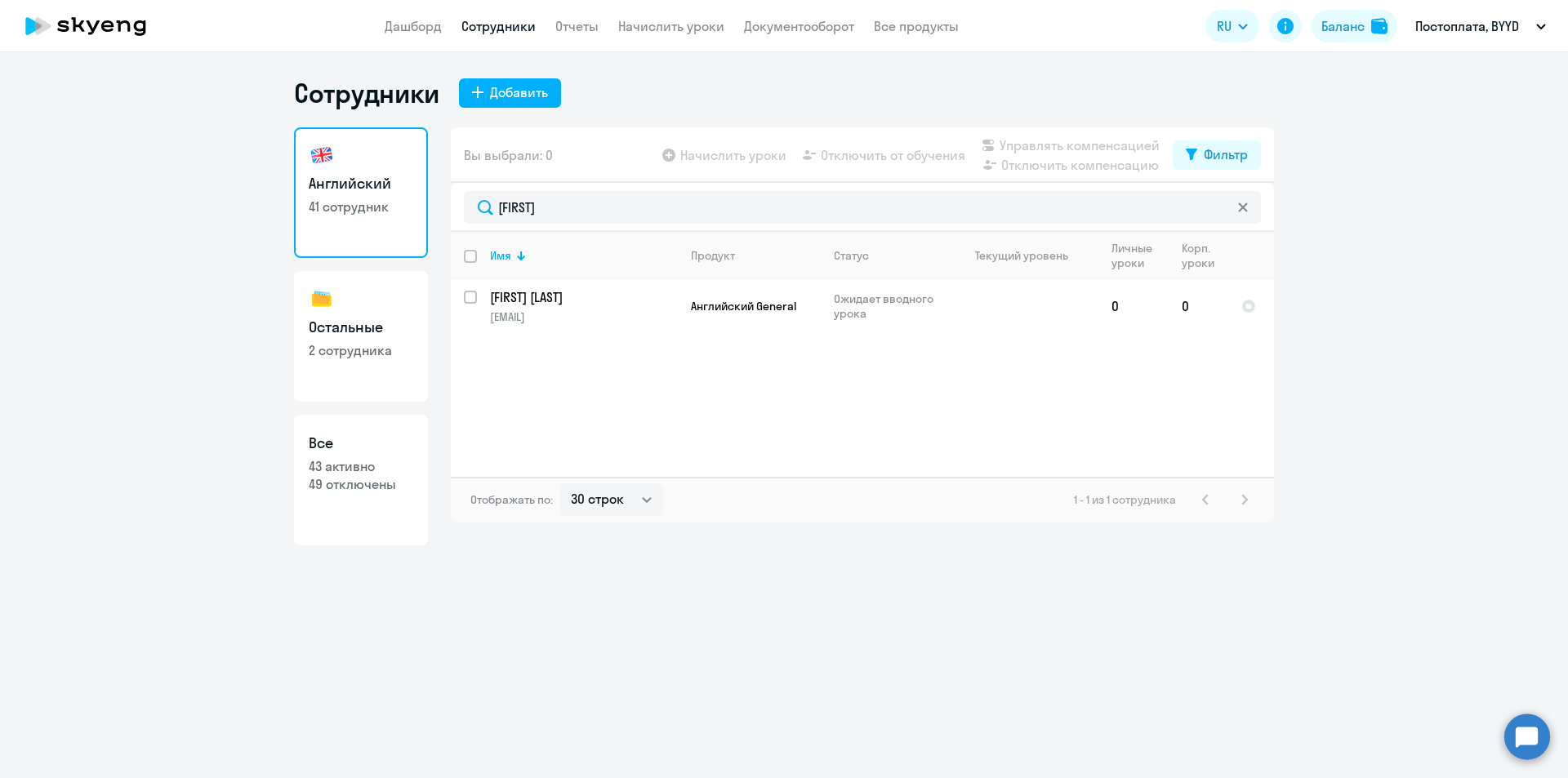 click 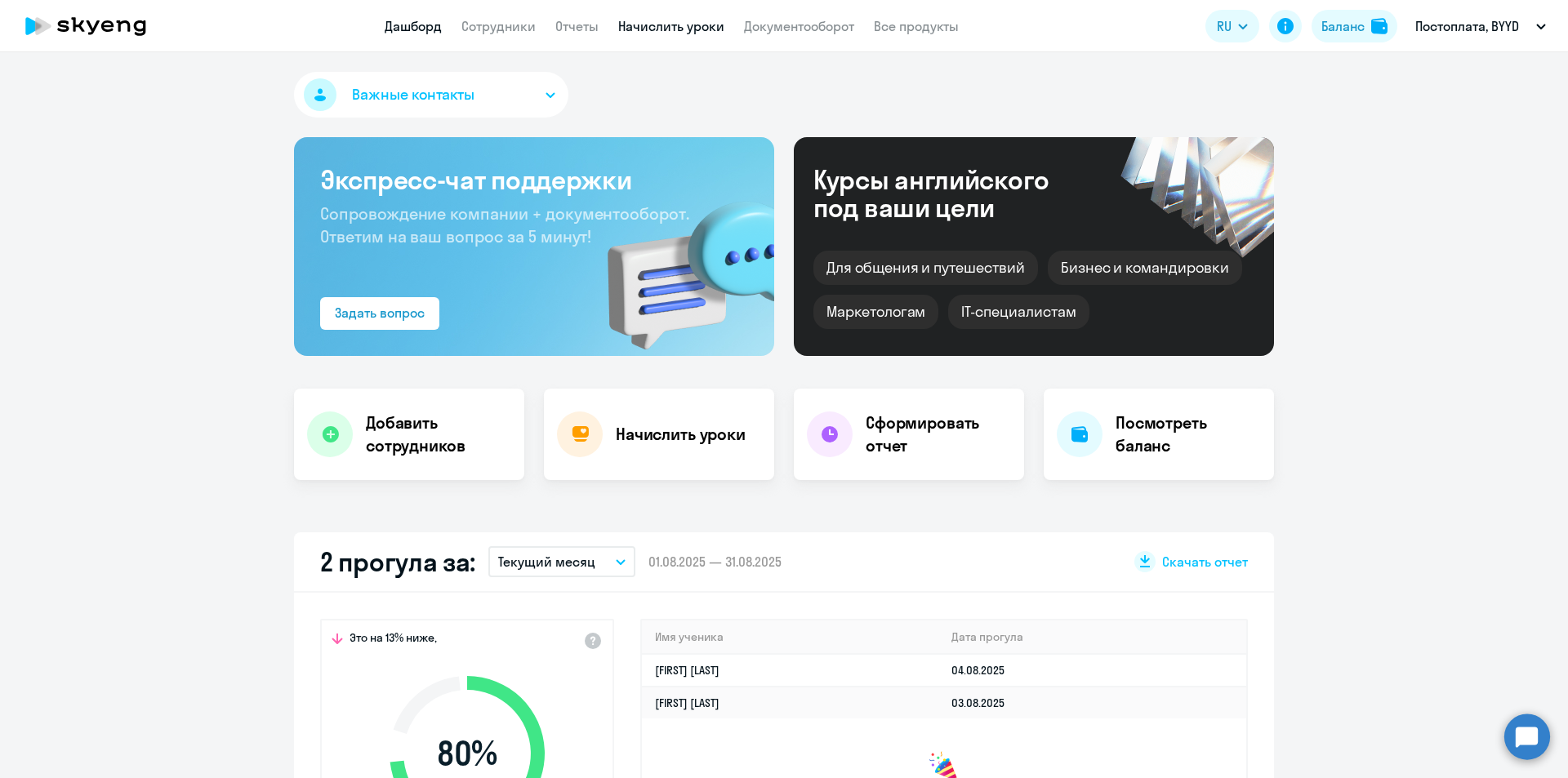 click on "Начислить уроки" at bounding box center [671, 26] 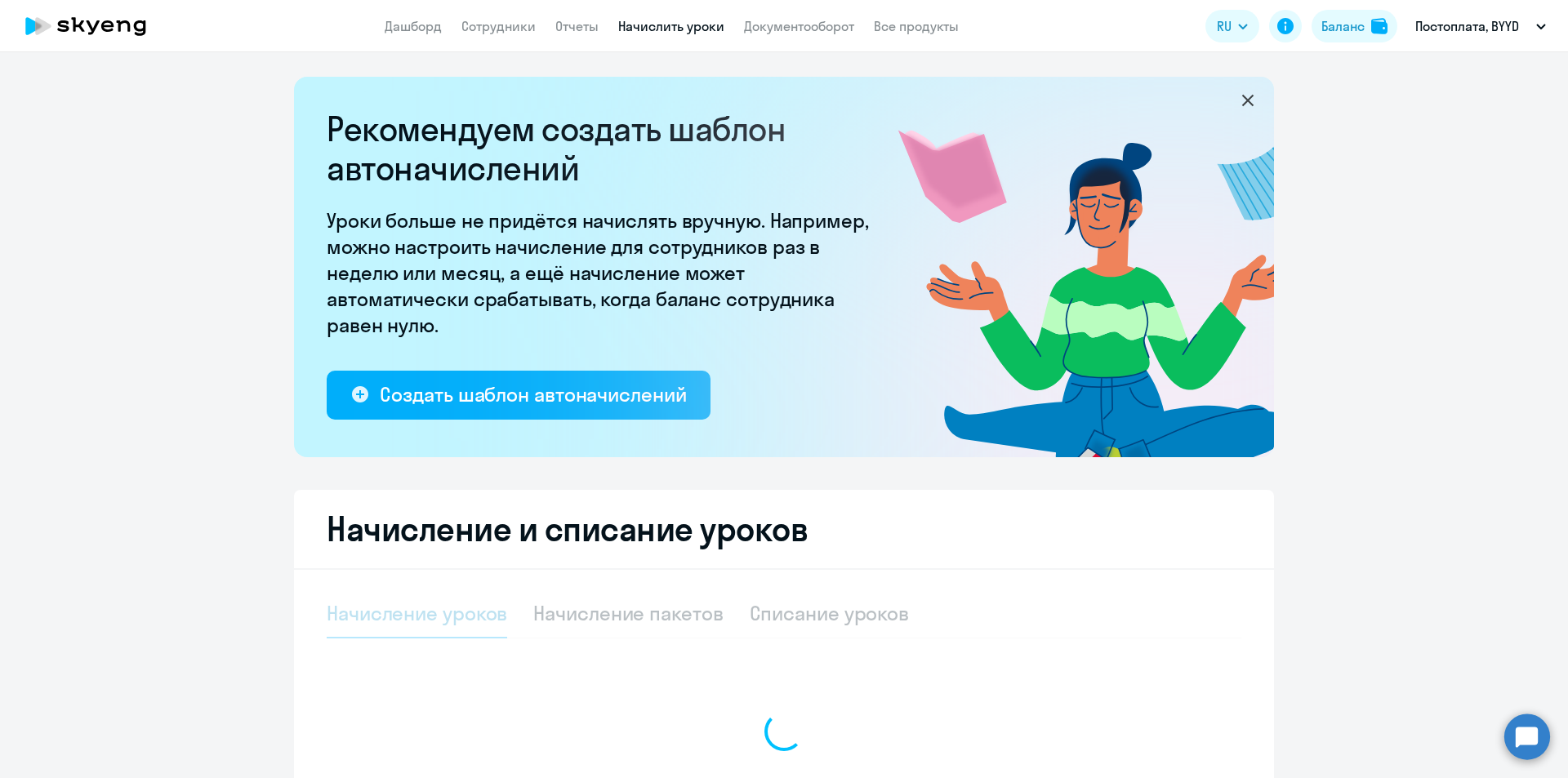select on "10" 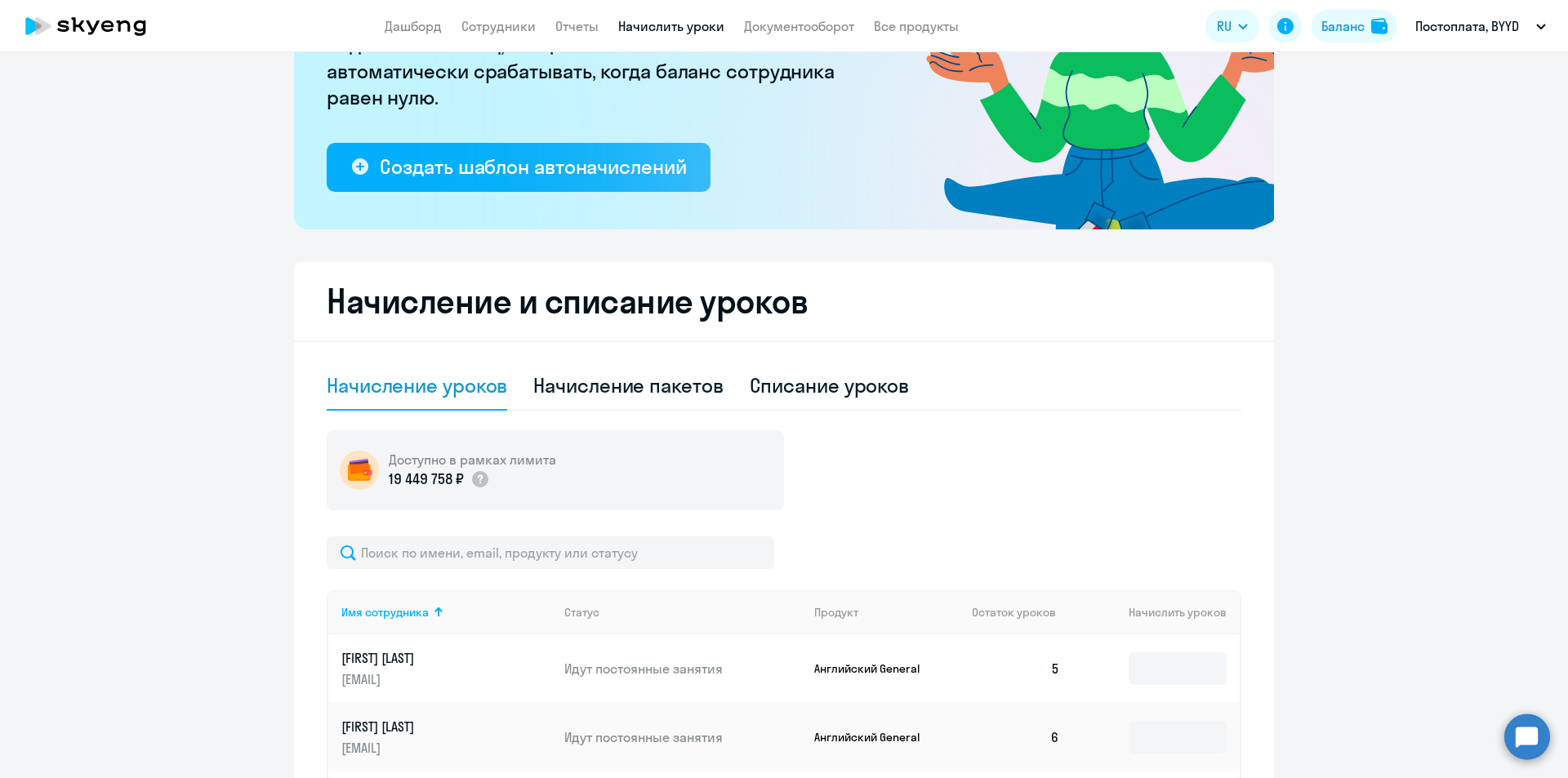 scroll, scrollTop: 327, scrollLeft: 0, axis: vertical 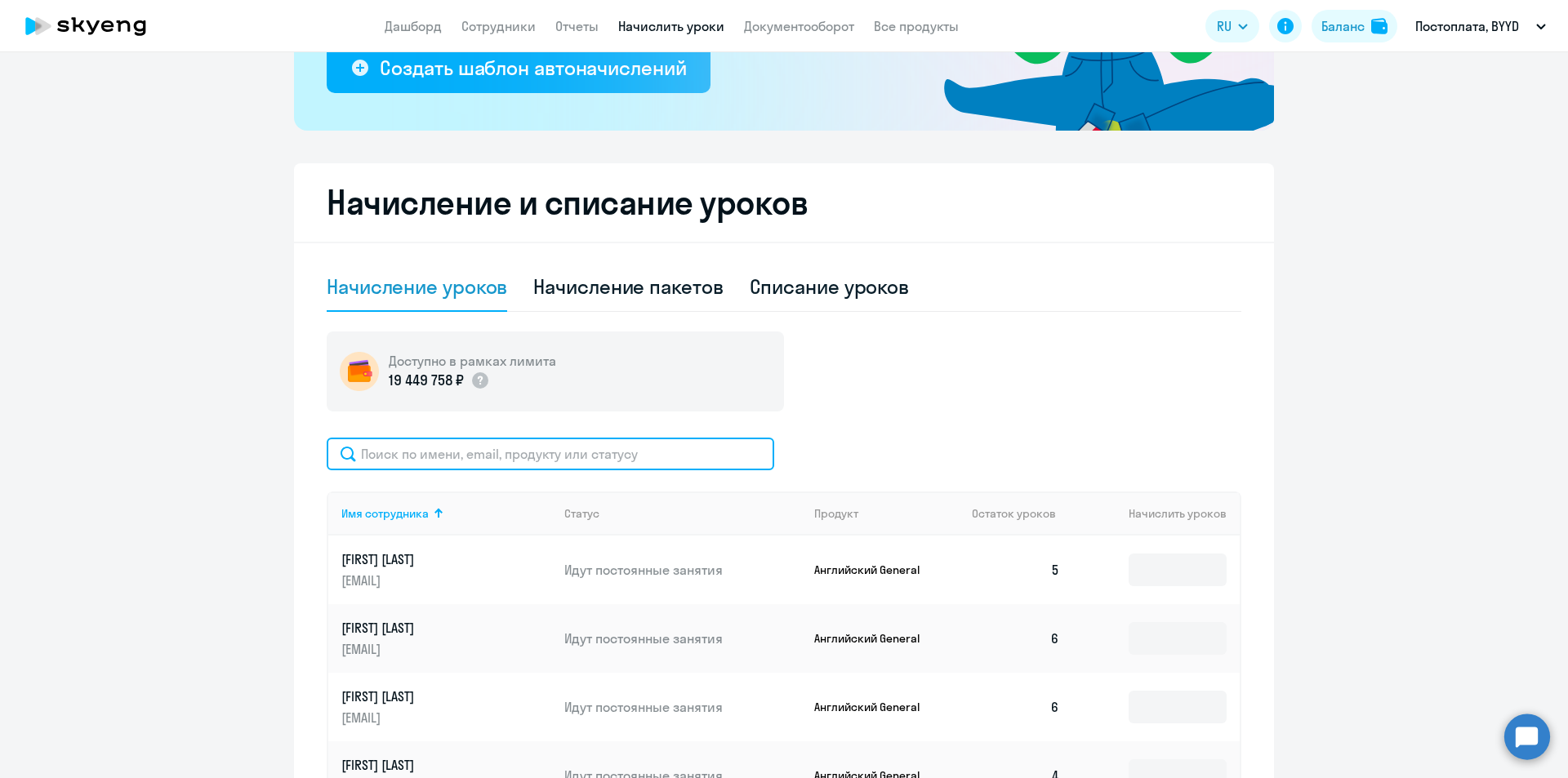 click 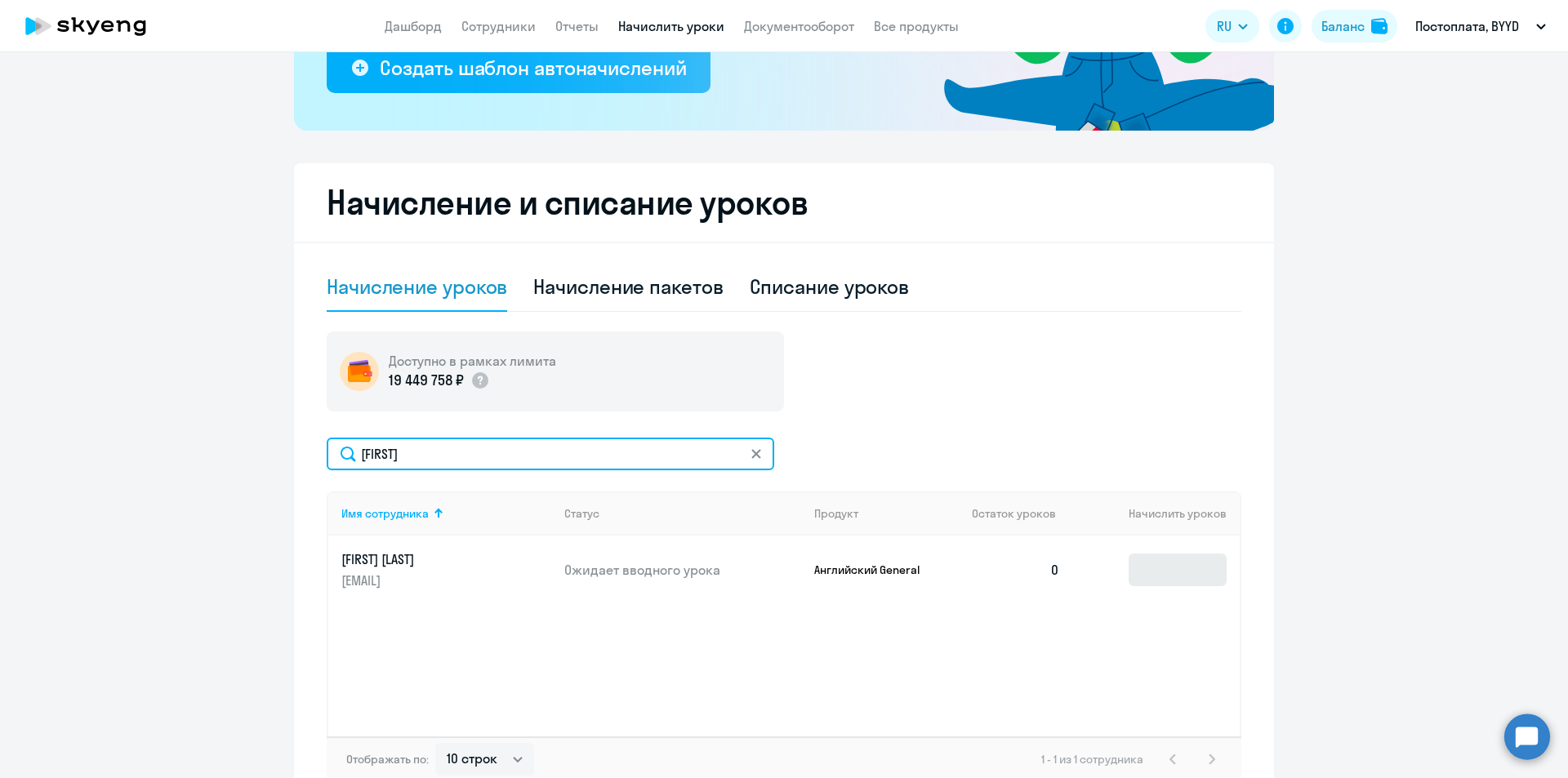 type on "[FIRST]" 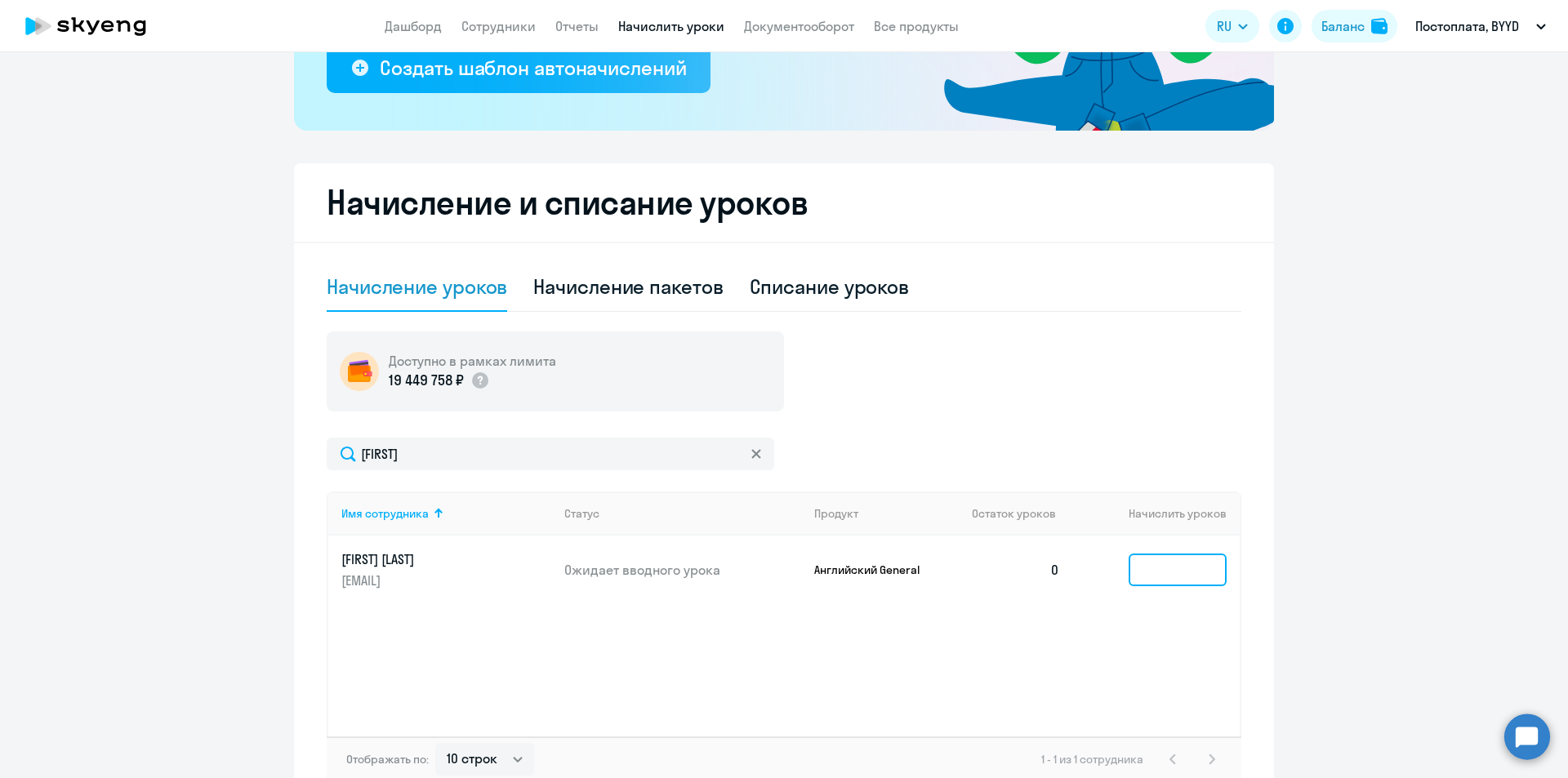 click 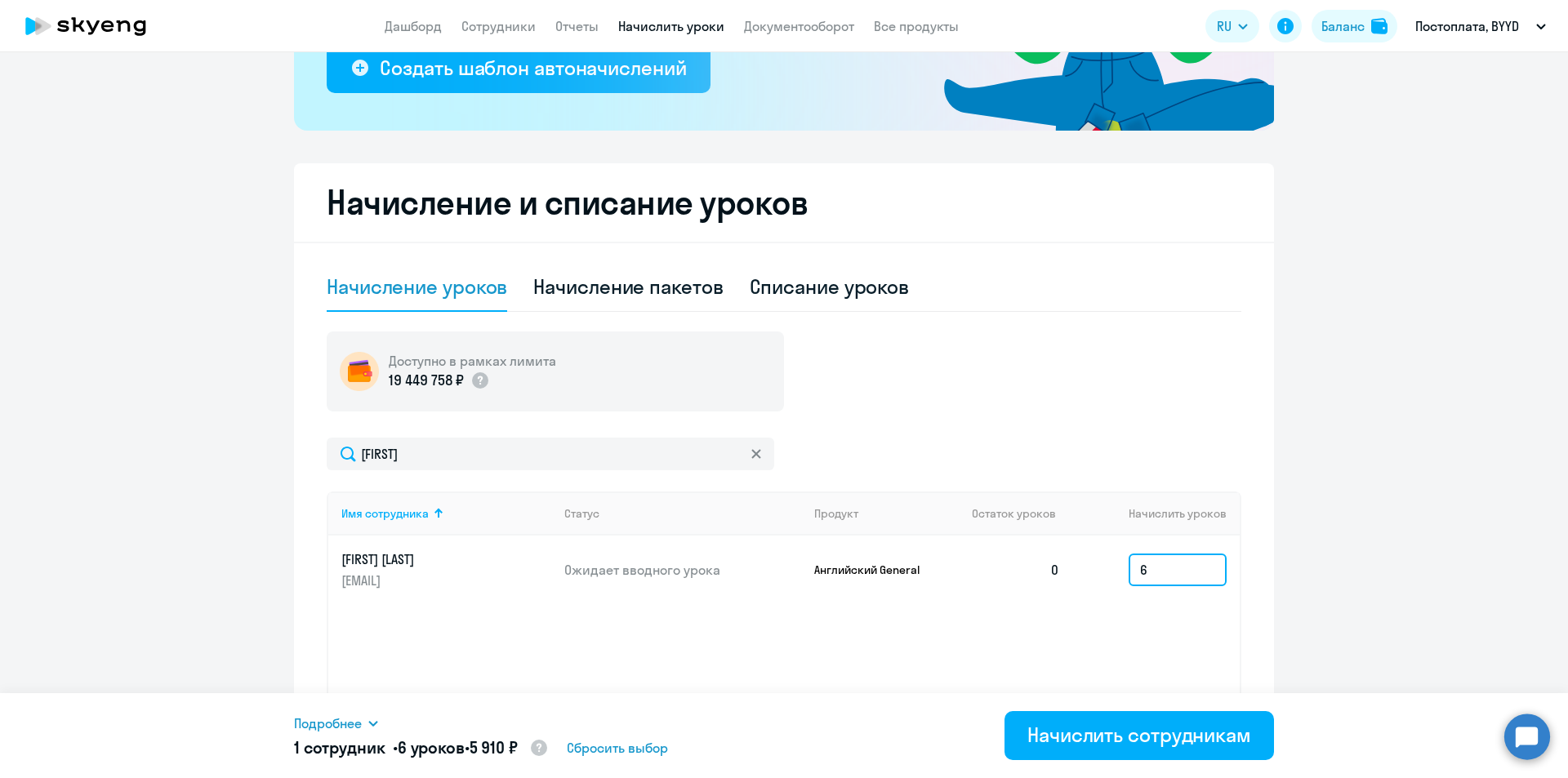 scroll, scrollTop: 422, scrollLeft: 0, axis: vertical 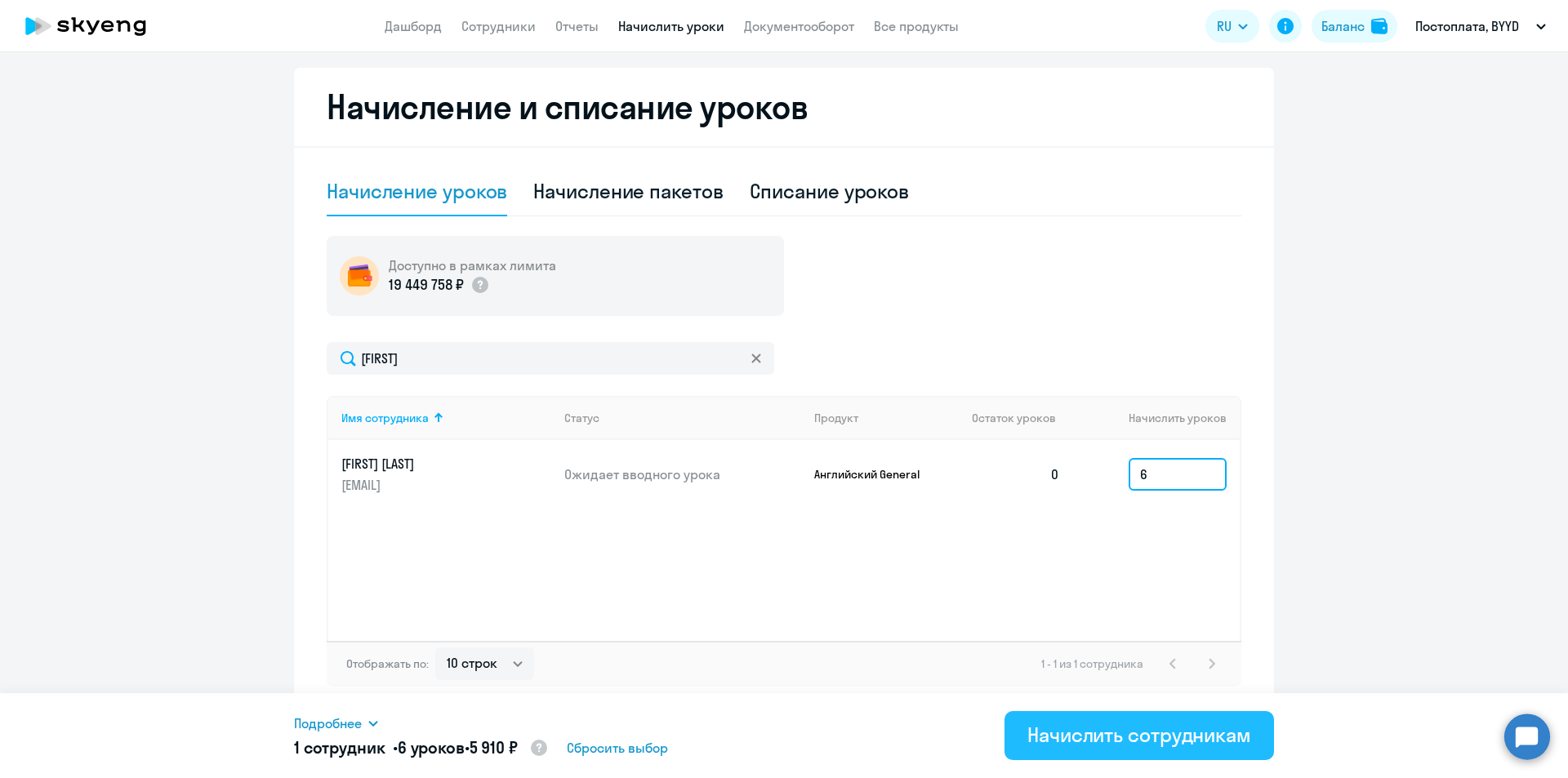 type on "6" 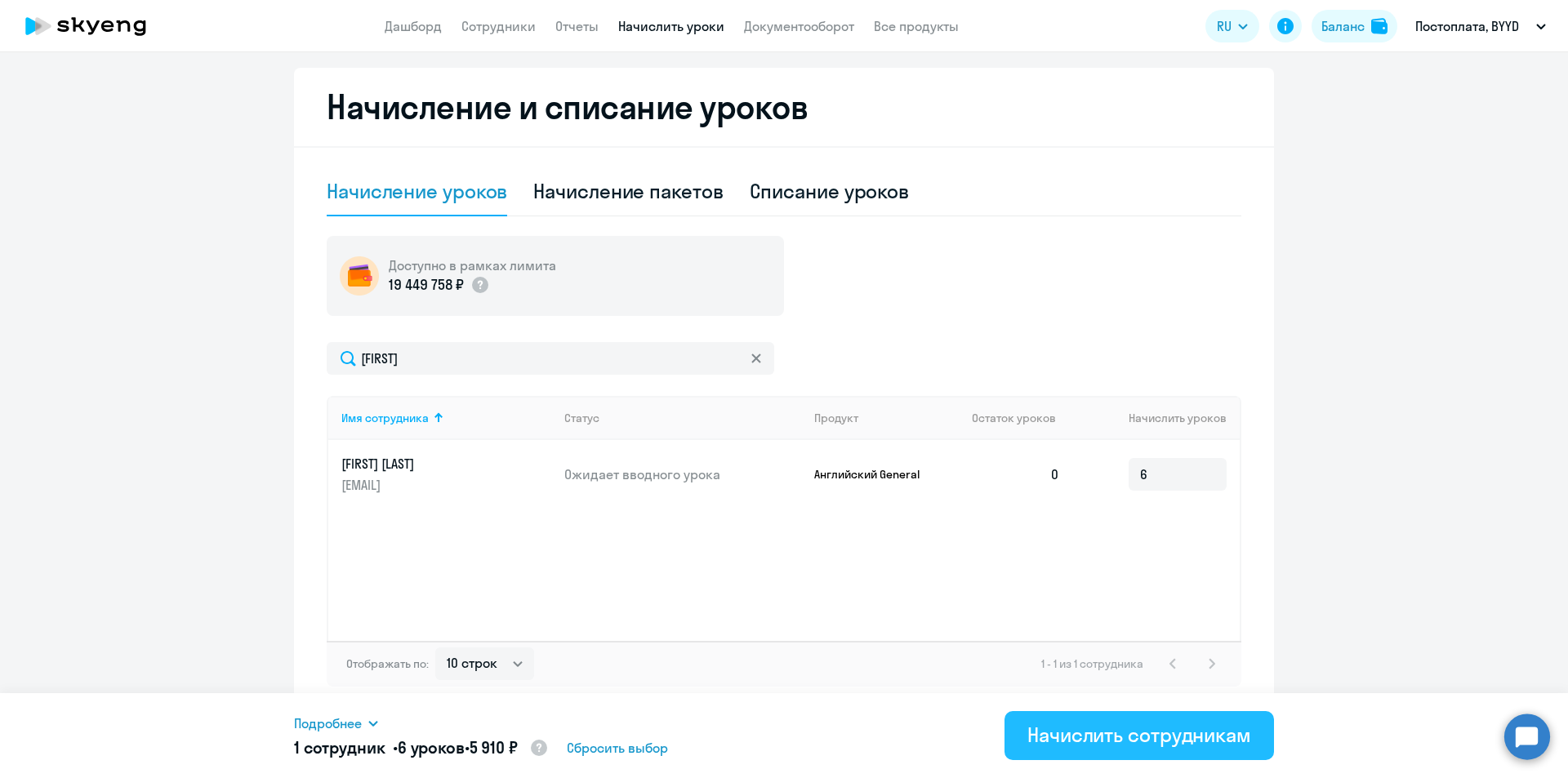 click on "Начислить сотрудникам" at bounding box center [1139, 735] 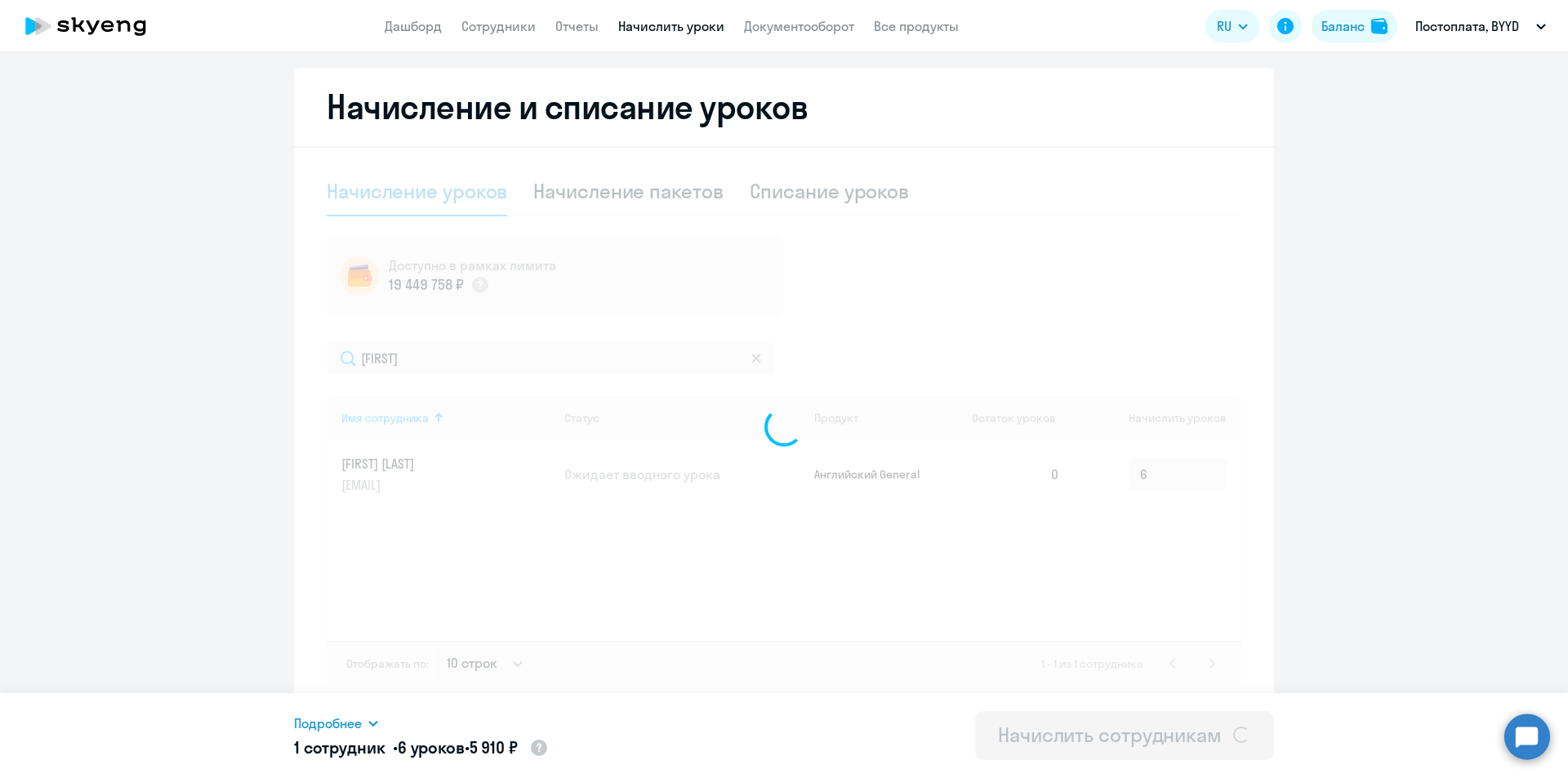 type 